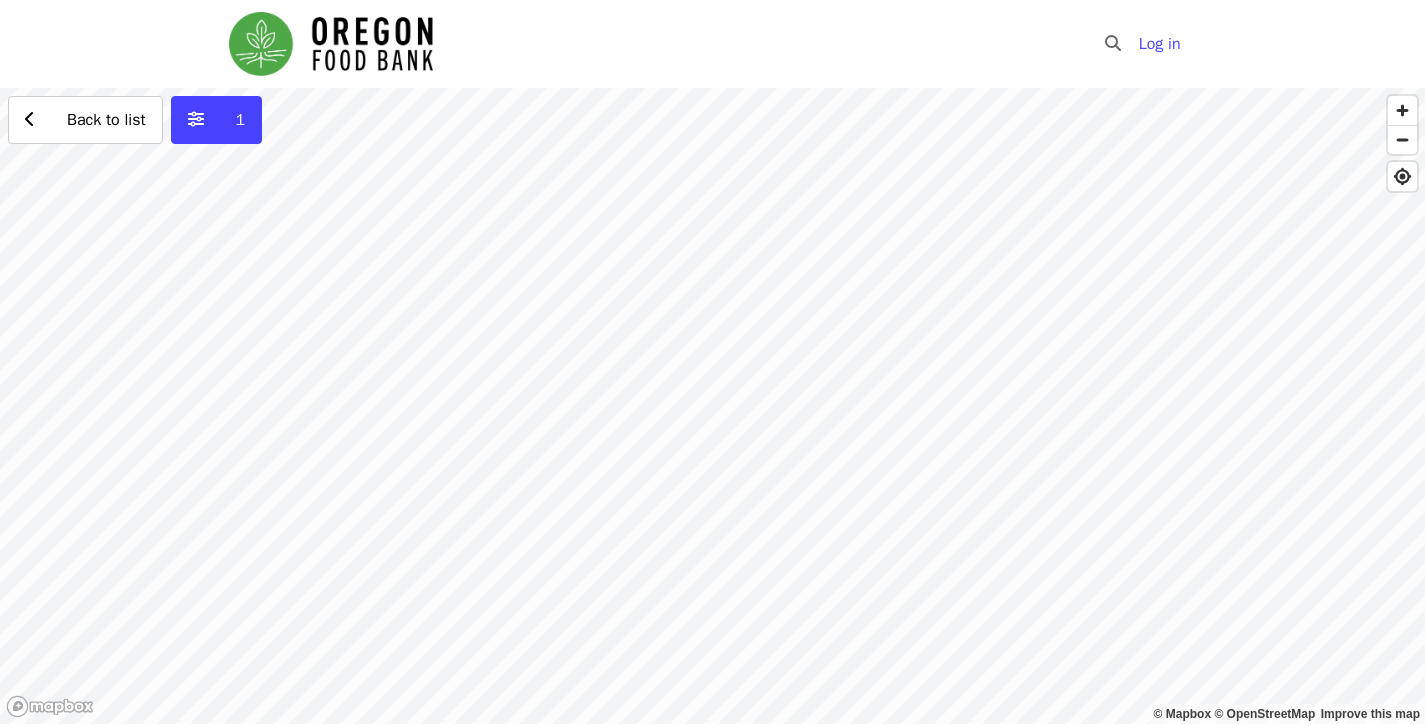 scroll, scrollTop: 0, scrollLeft: 0, axis: both 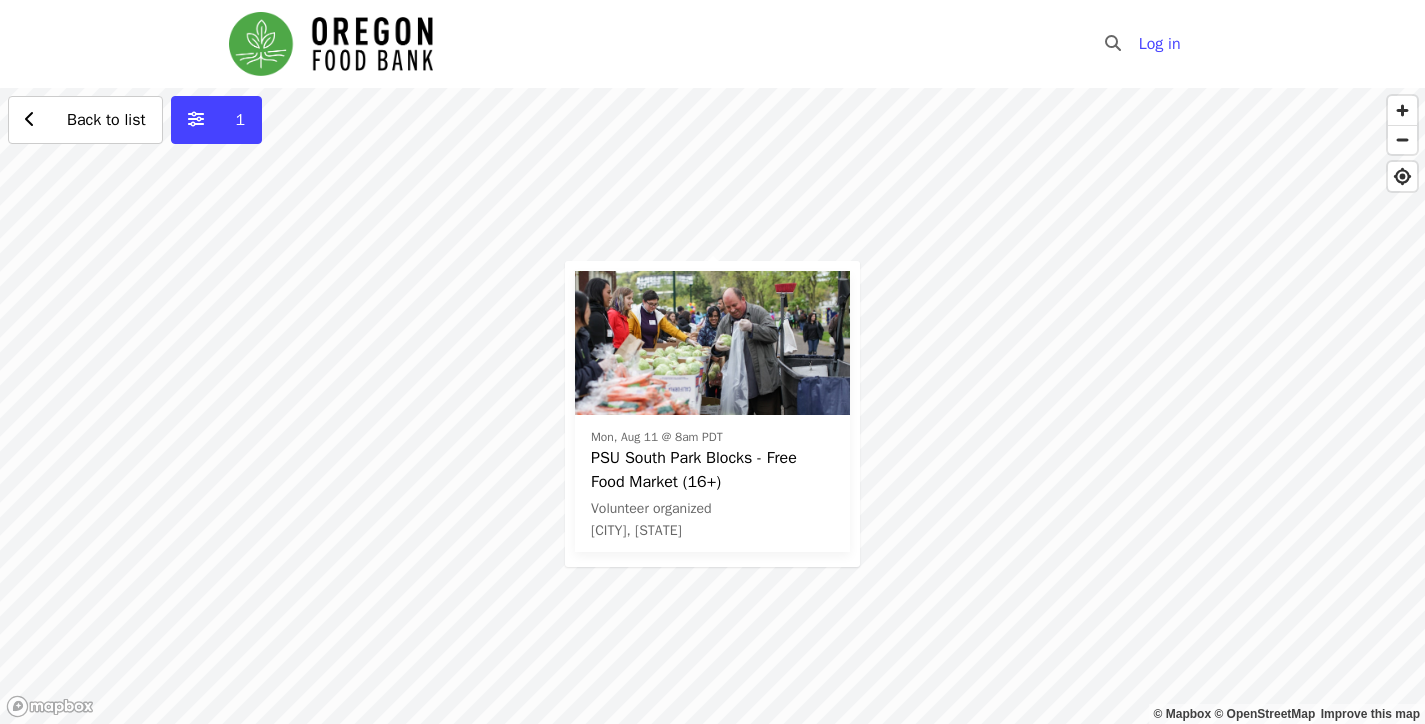 click on "PSU South Park Blocks - Free Food Market (16+)" at bounding box center [712, 470] 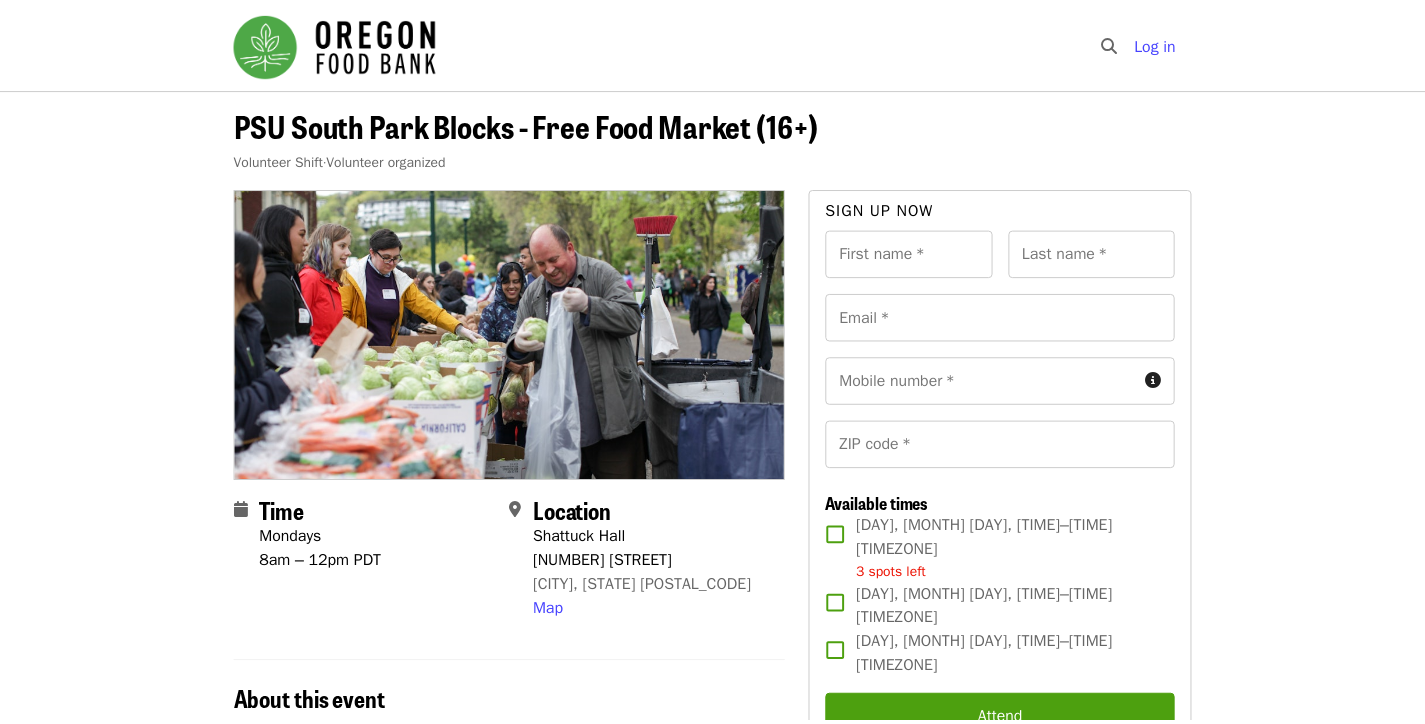 scroll, scrollTop: 0, scrollLeft: 0, axis: both 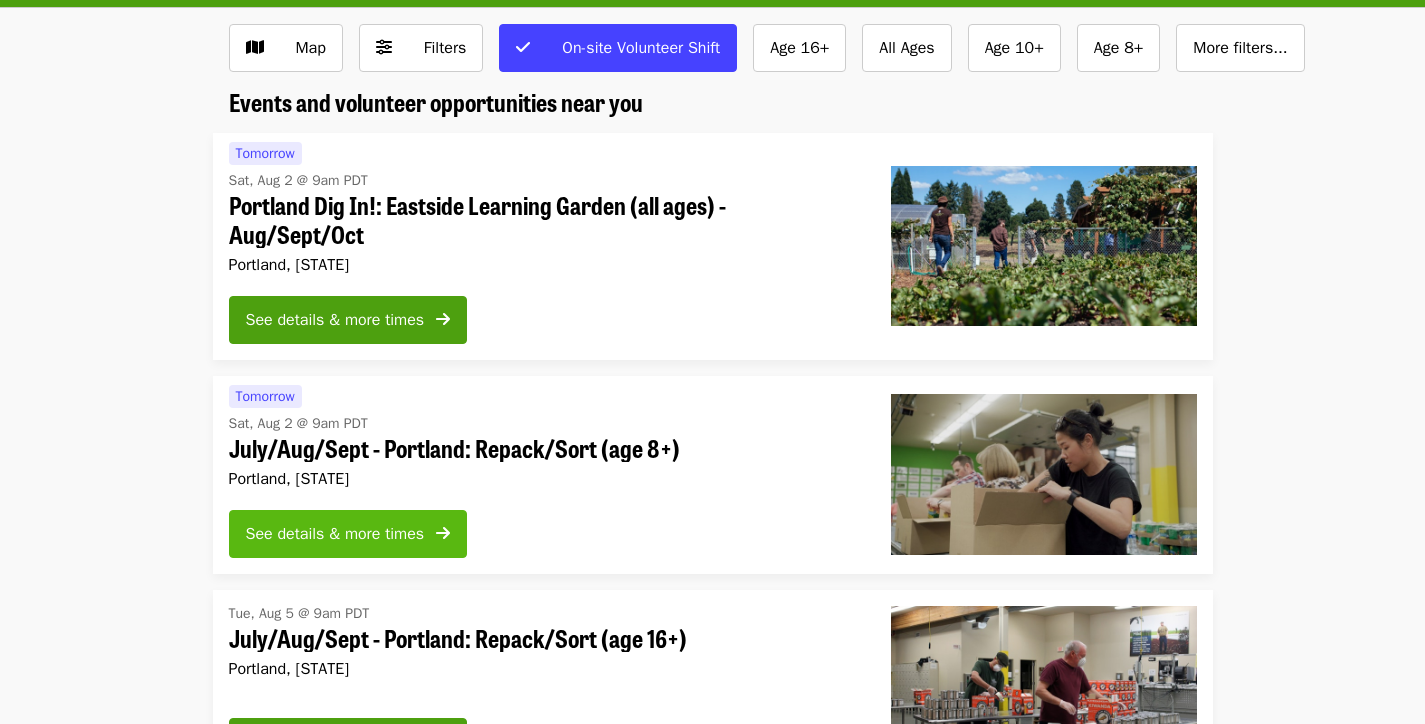 click on "See details & more times" at bounding box center [335, 534] 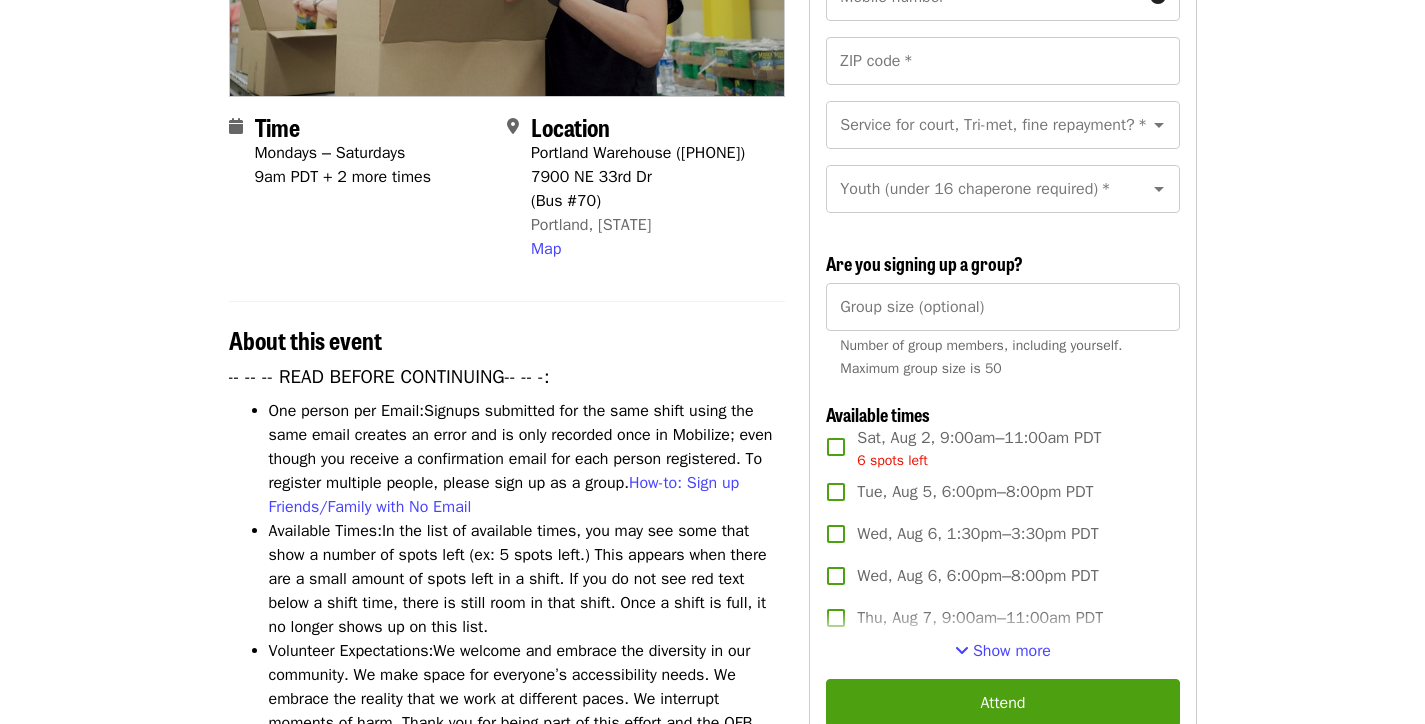 scroll, scrollTop: 396, scrollLeft: 0, axis: vertical 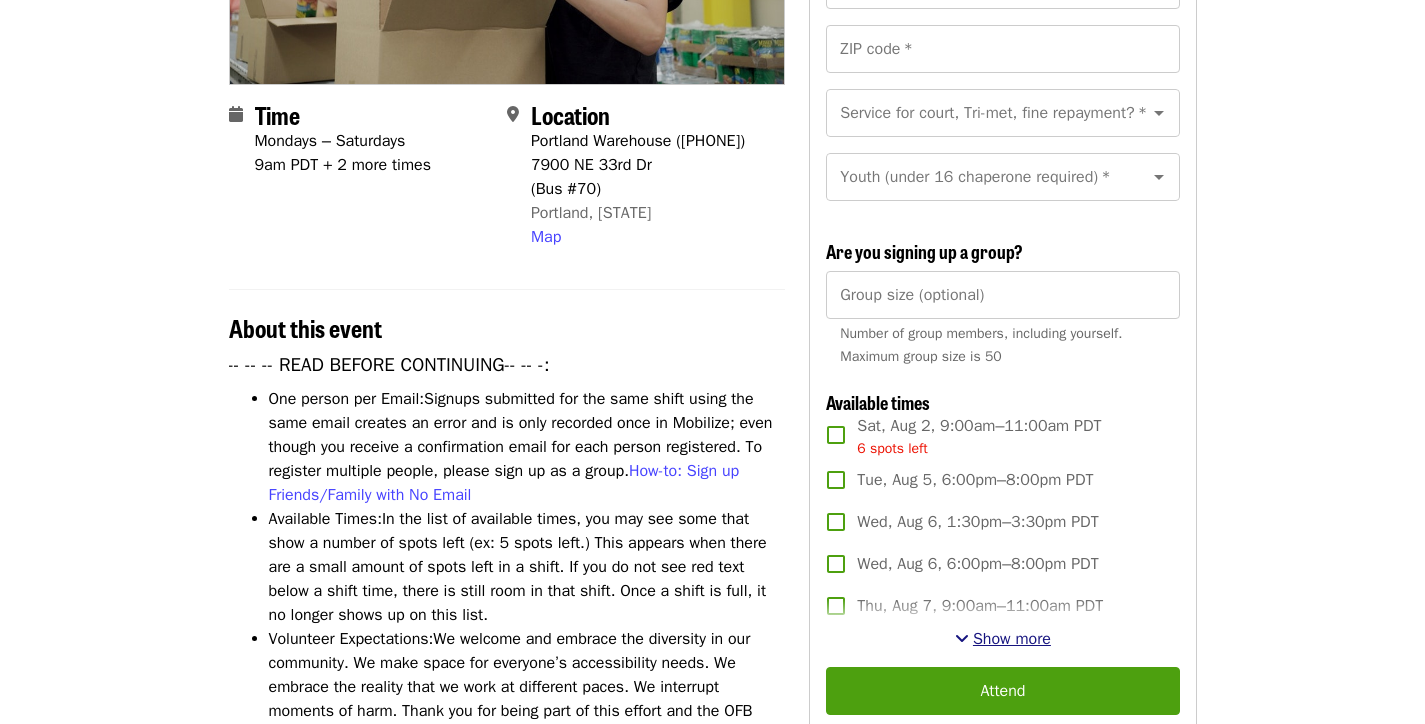 click on "Show more" at bounding box center (1012, 639) 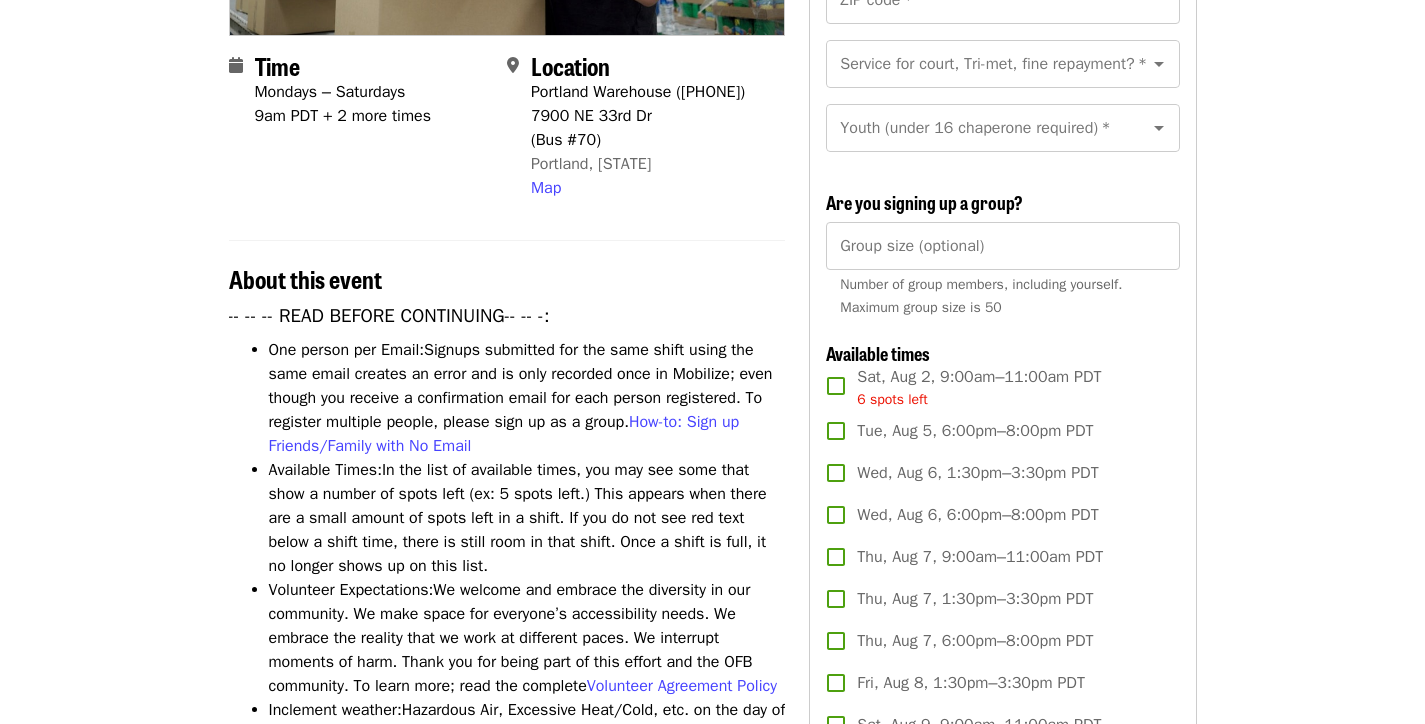 scroll, scrollTop: 448, scrollLeft: 0, axis: vertical 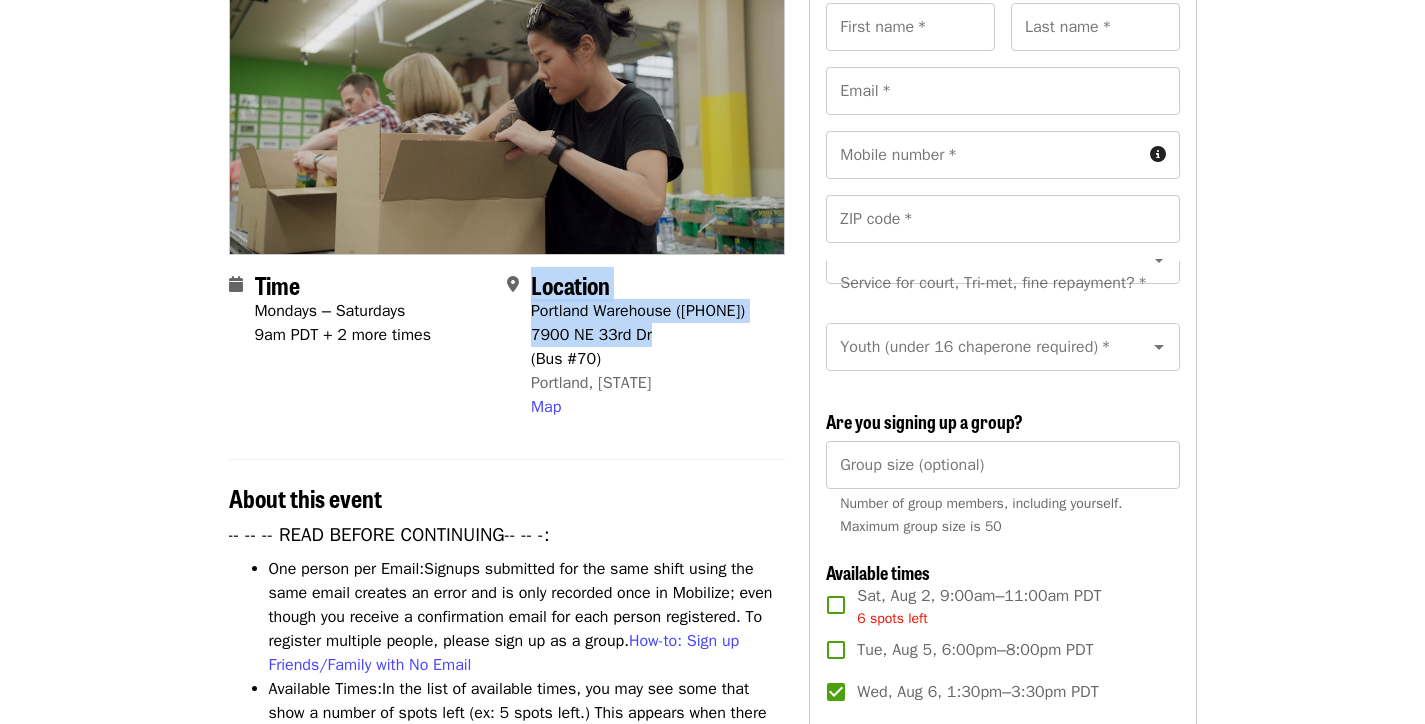 drag, startPoint x: 526, startPoint y: 354, endPoint x: 669, endPoint y: 363, distance: 143.28294 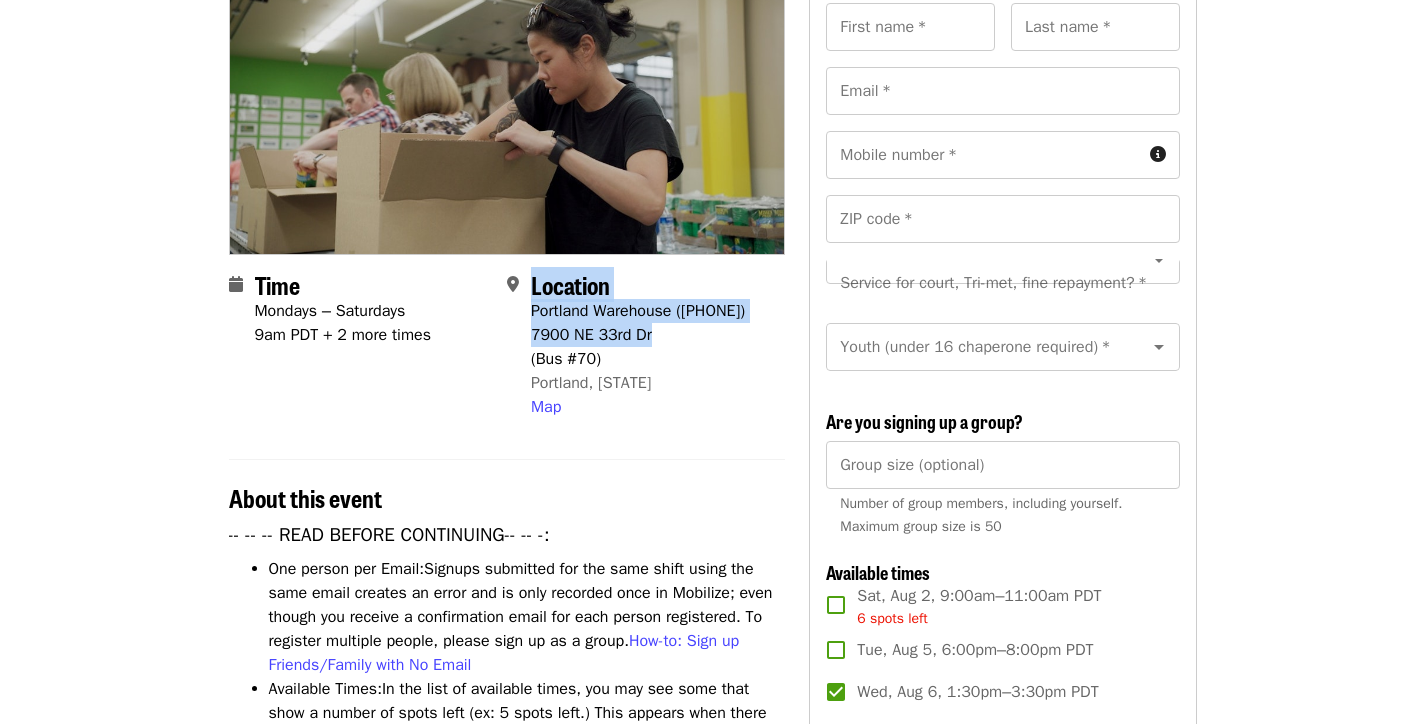 drag, startPoint x: 529, startPoint y: 364, endPoint x: 658, endPoint y: 363, distance: 129.00388 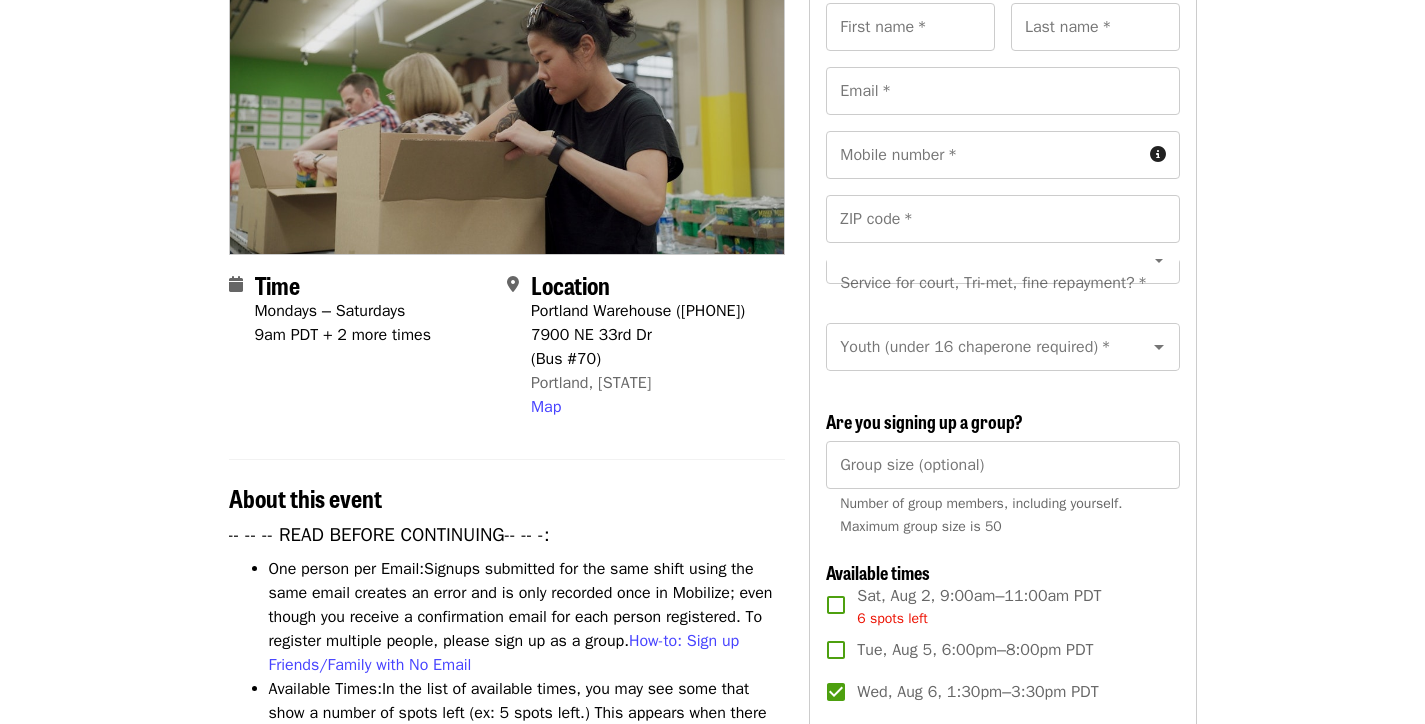 click on "About this event" at bounding box center [507, 486] 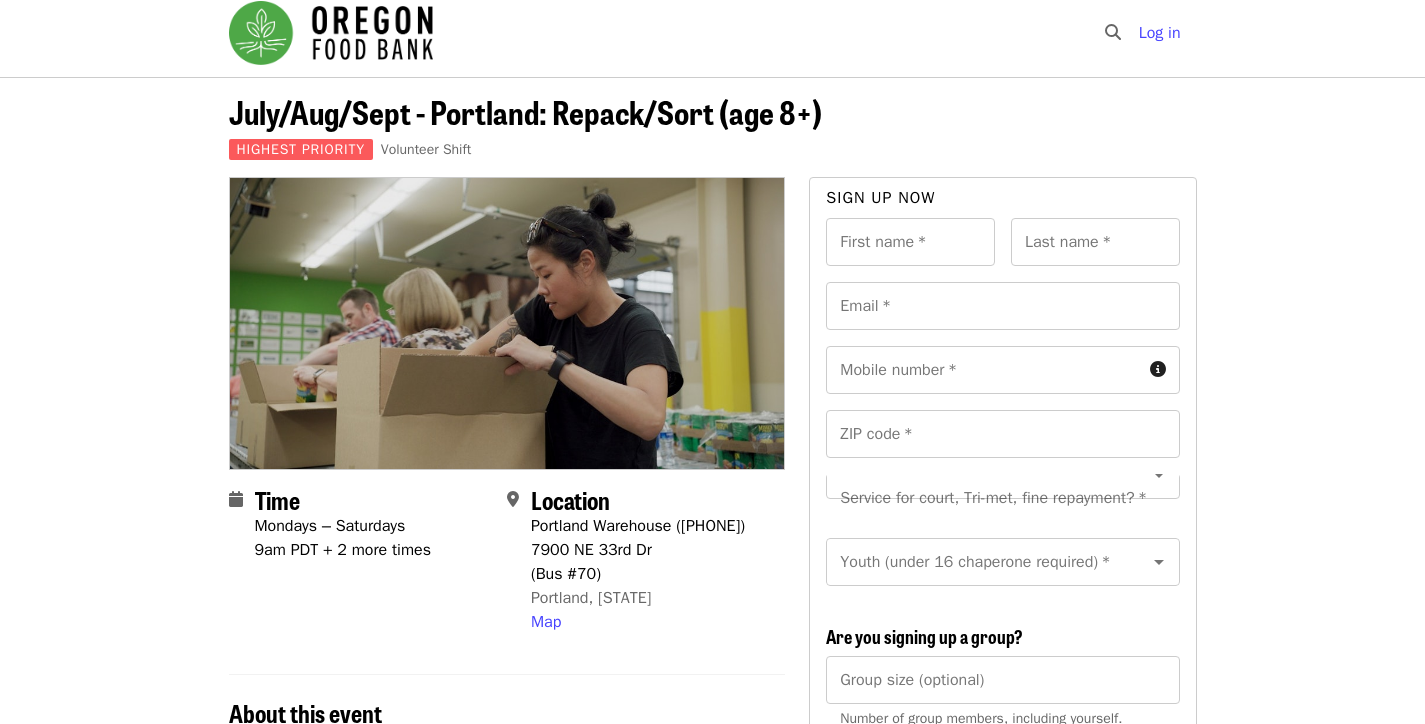 scroll, scrollTop: 8, scrollLeft: 0, axis: vertical 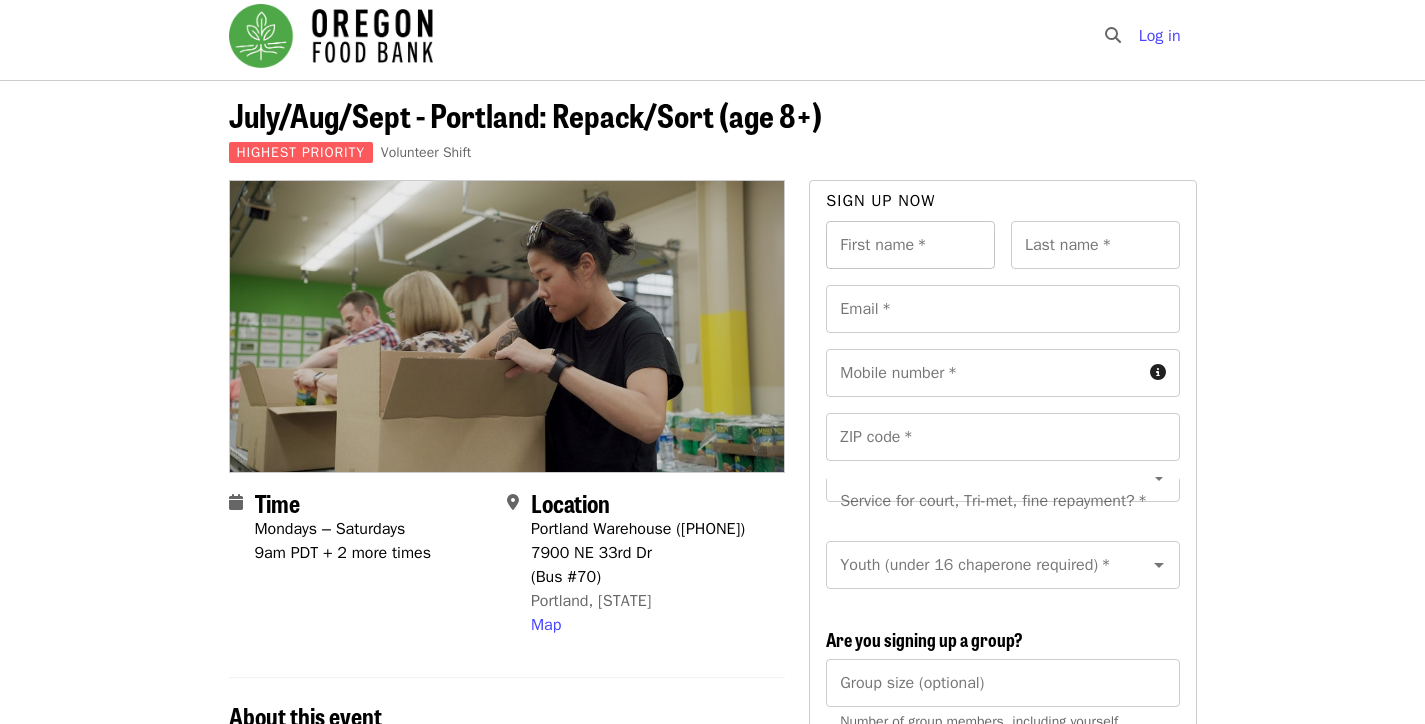 click on "First name   *" at bounding box center (910, 245) 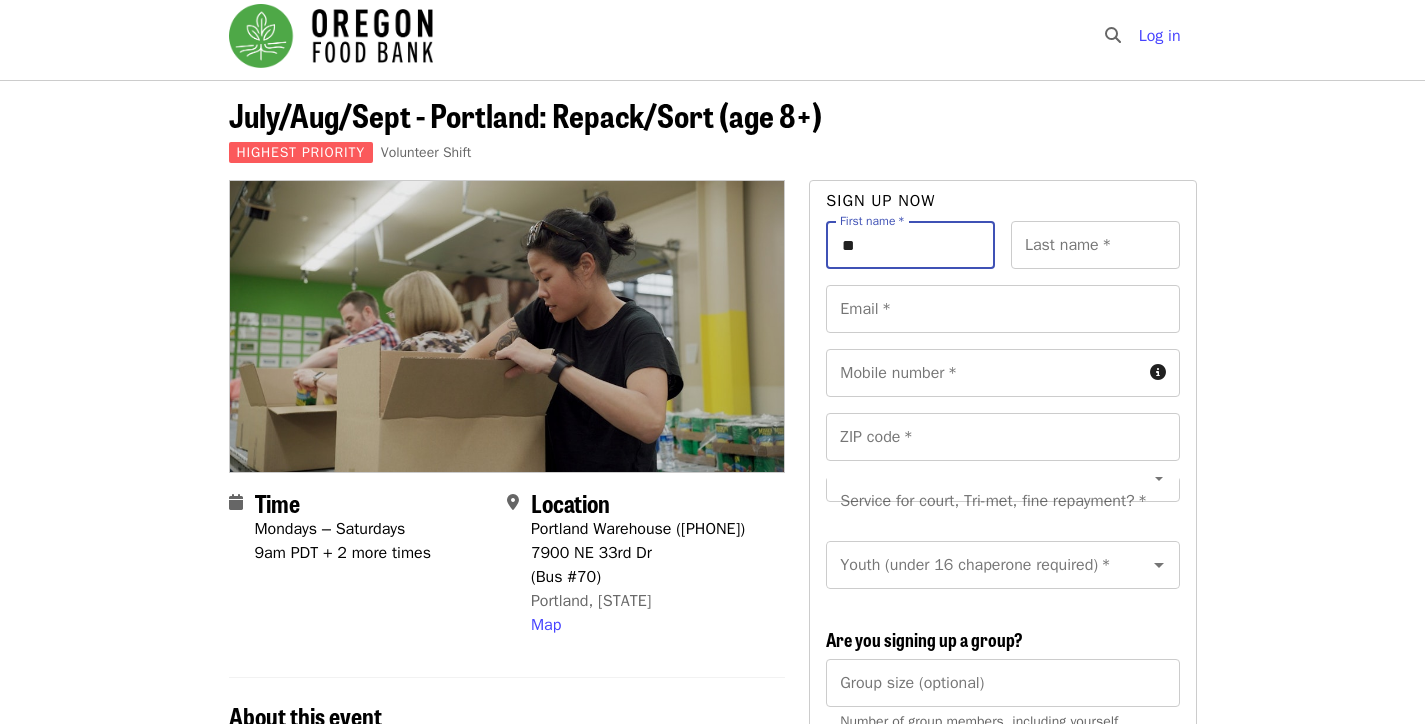 type on "*" 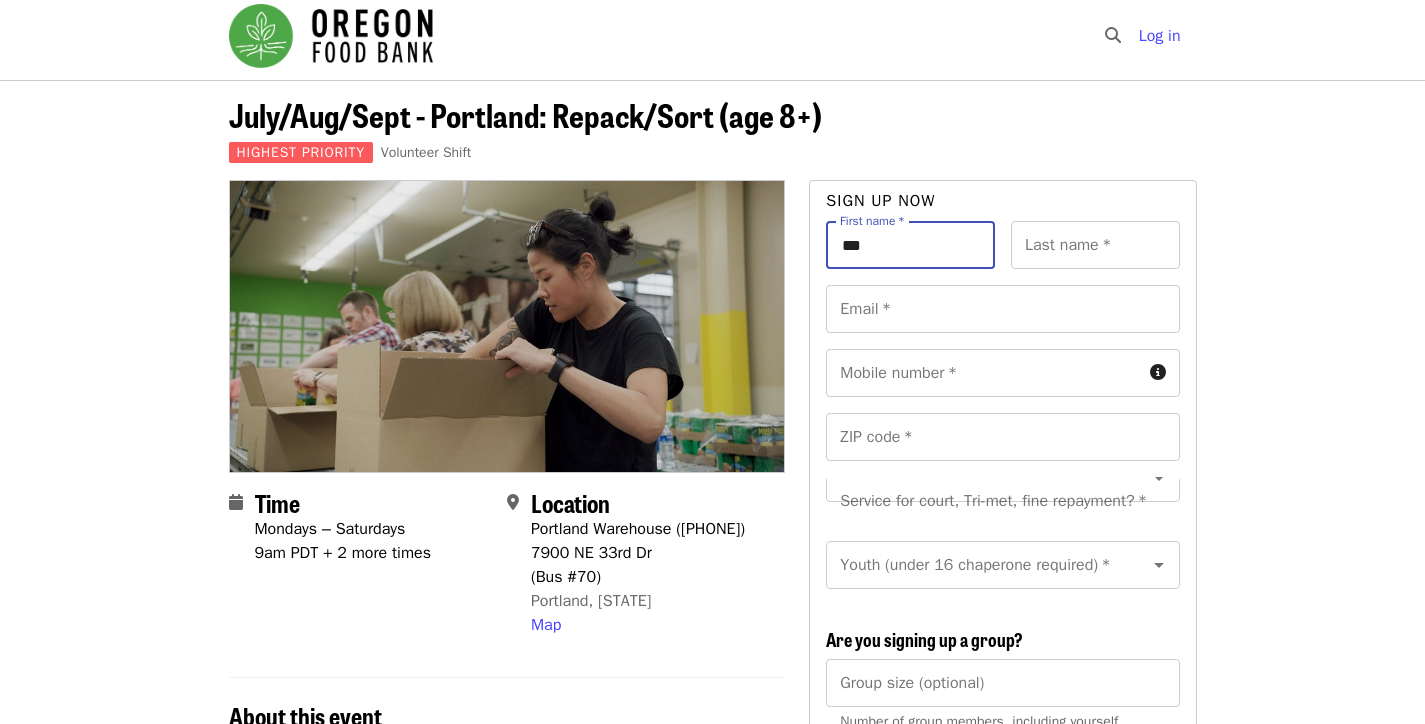 type on "***" 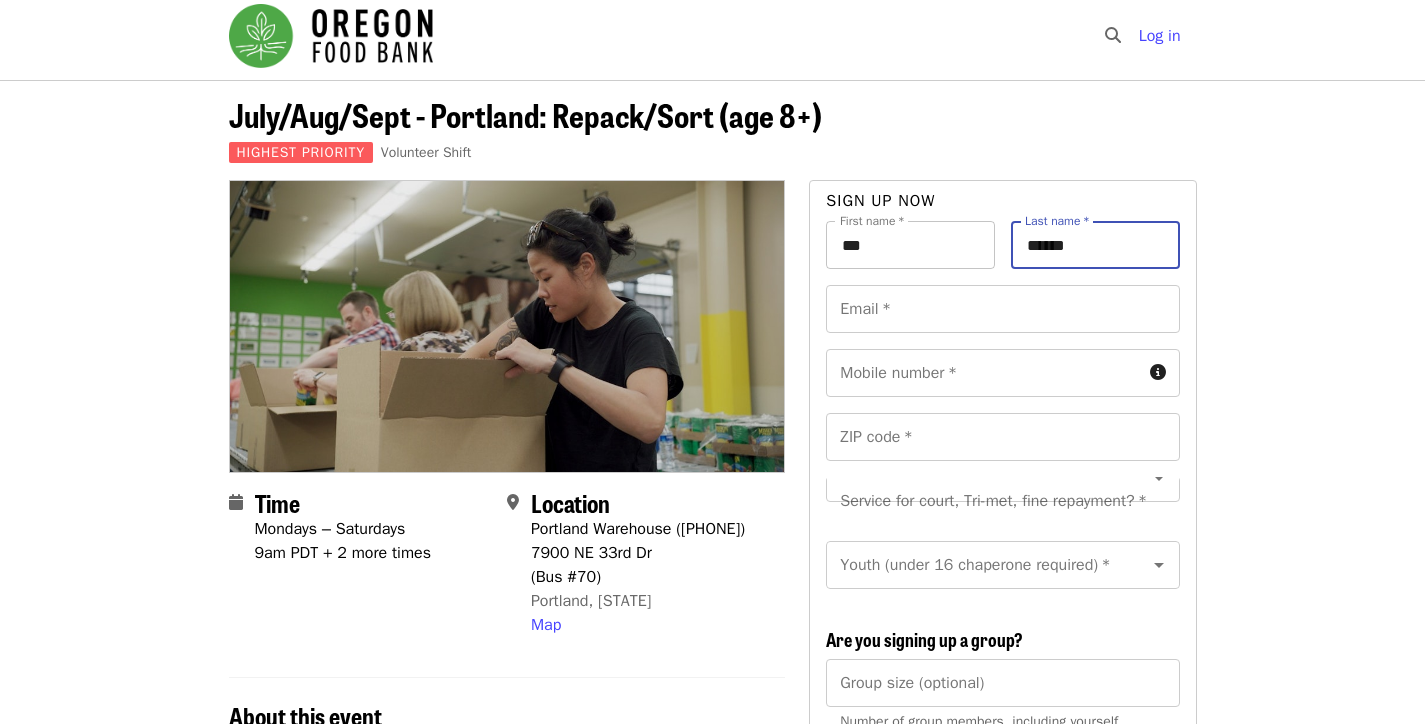 type on "******" 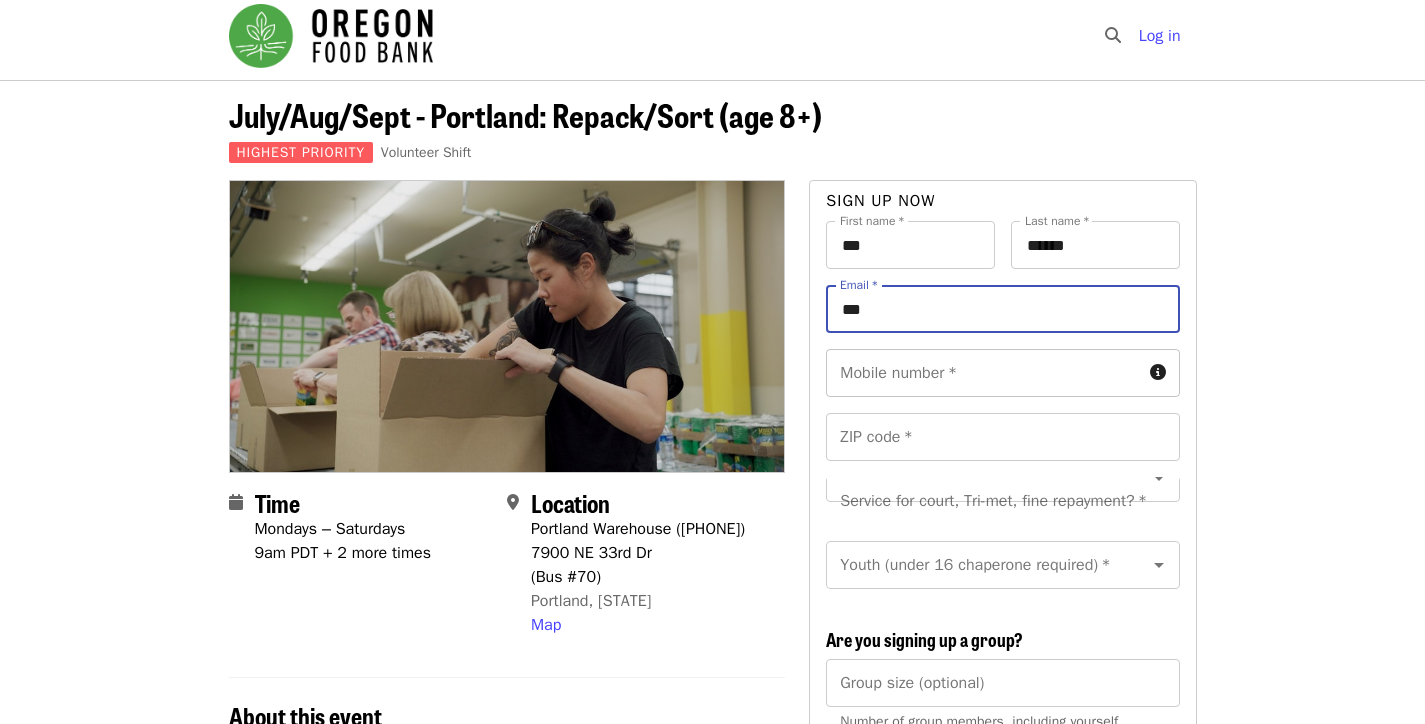type on "**********" 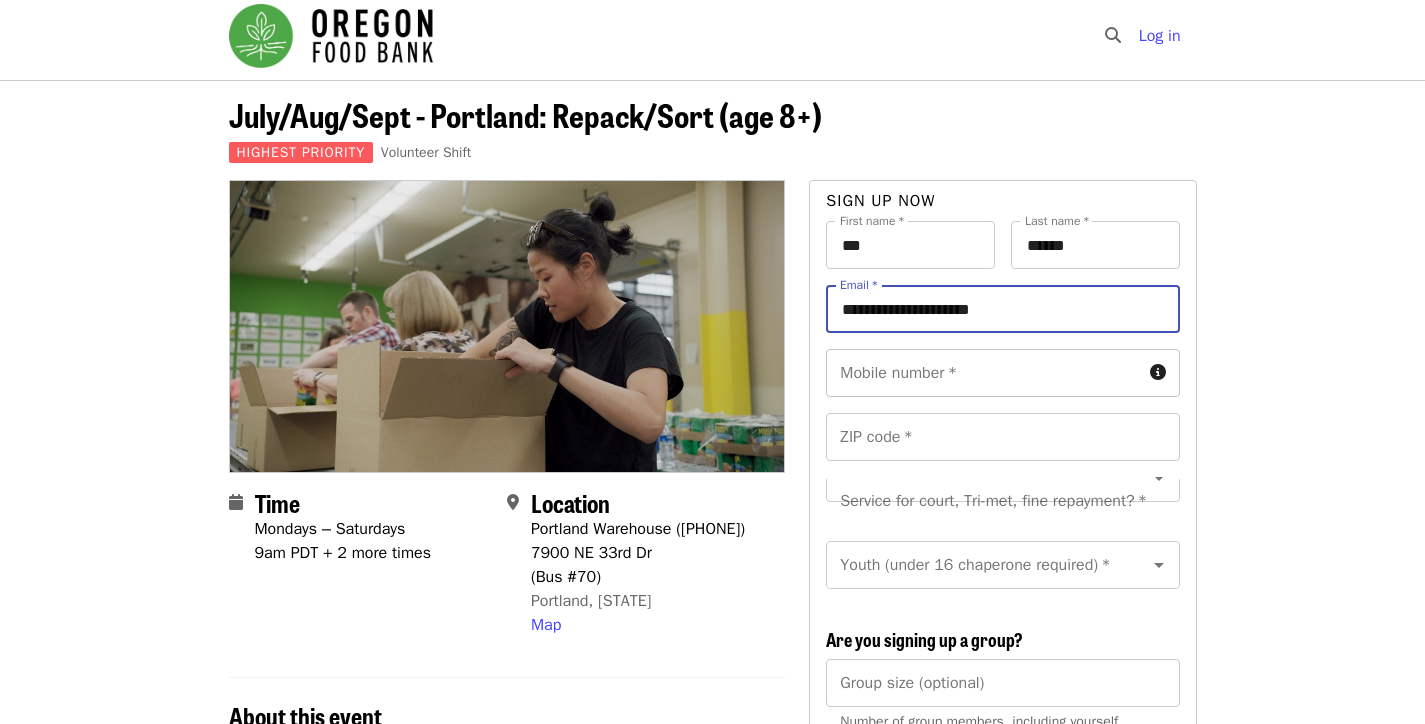click on "Mobile number   *" at bounding box center [983, 373] 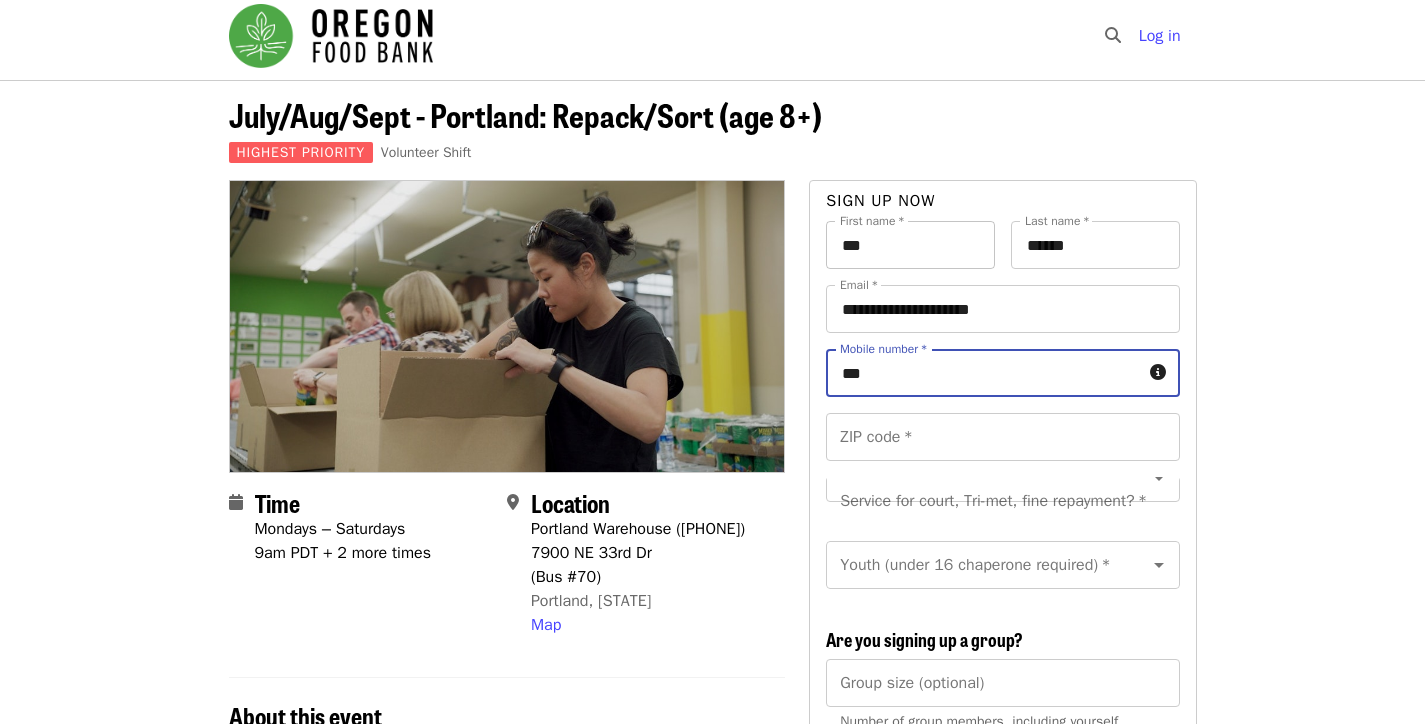 type on "***" 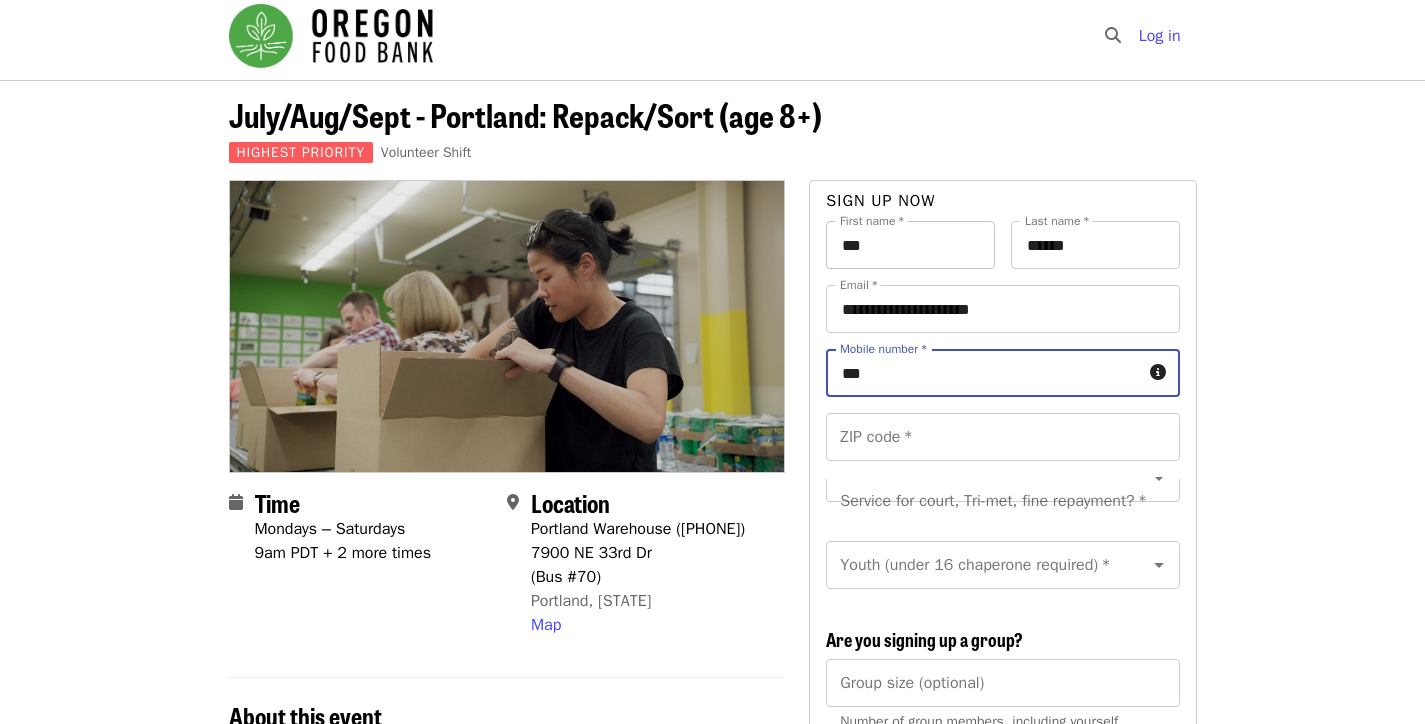 click on "***" at bounding box center [910, 245] 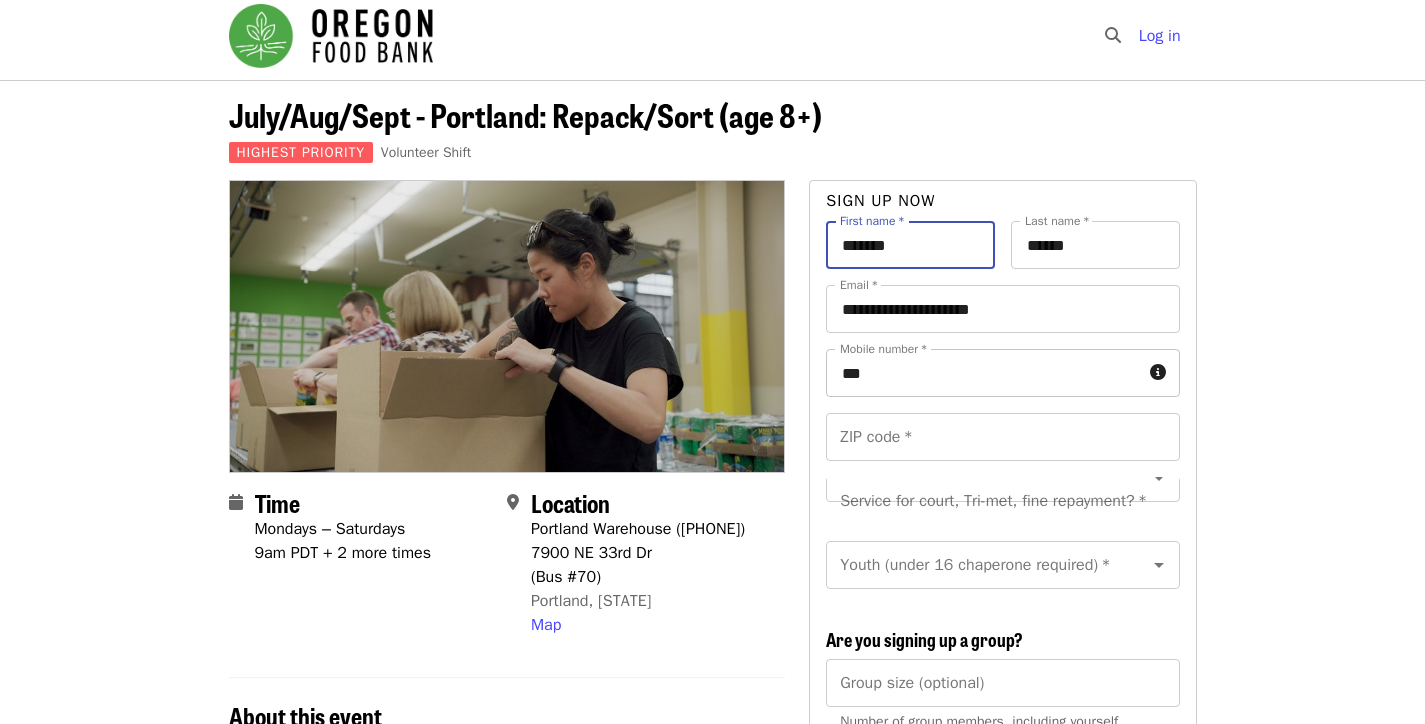 type on "*******" 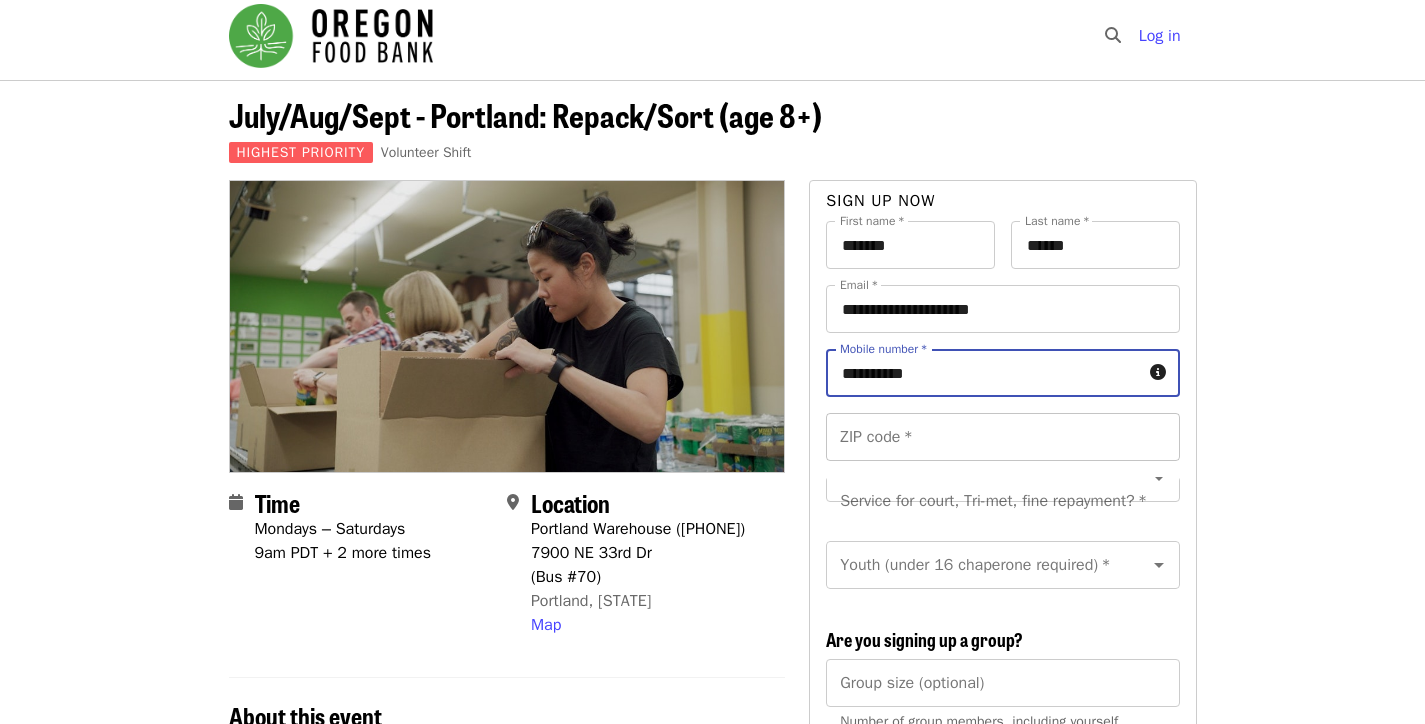 type on "**********" 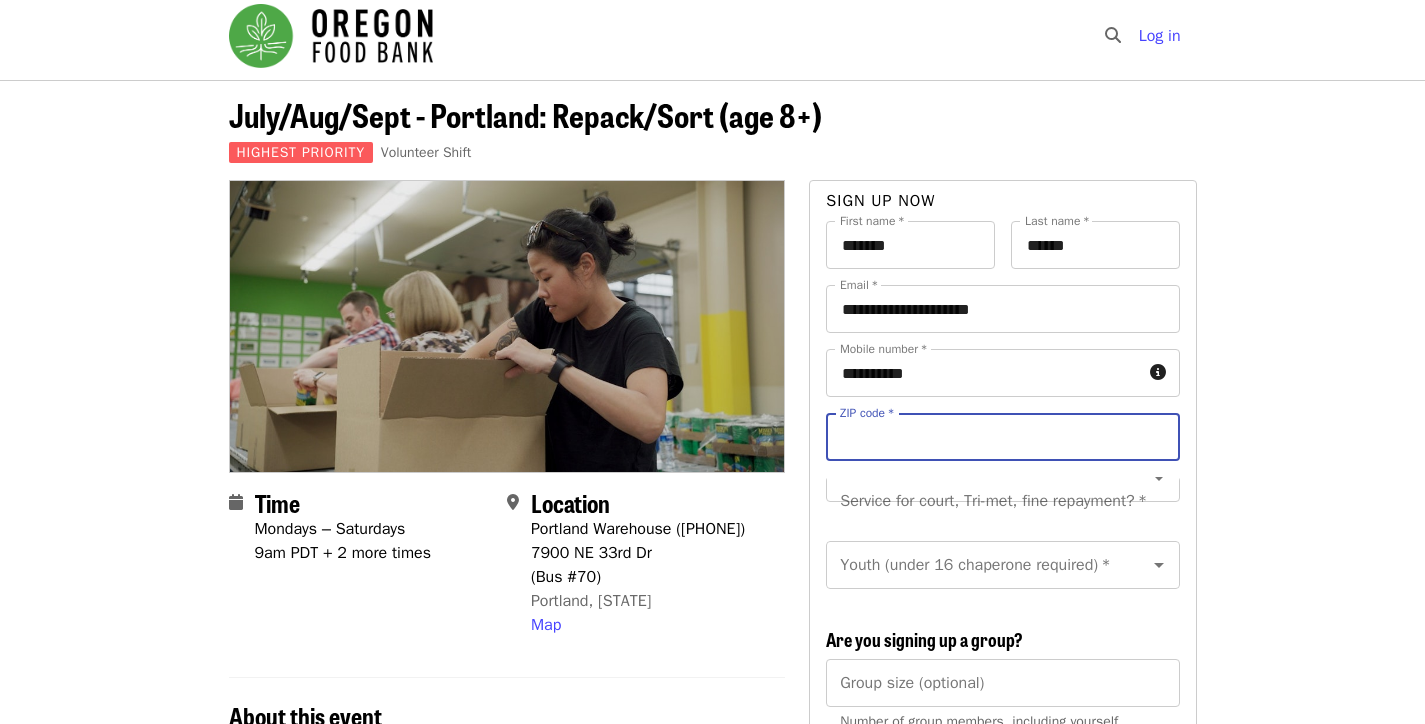 click on "ZIP code   *" at bounding box center [1002, 437] 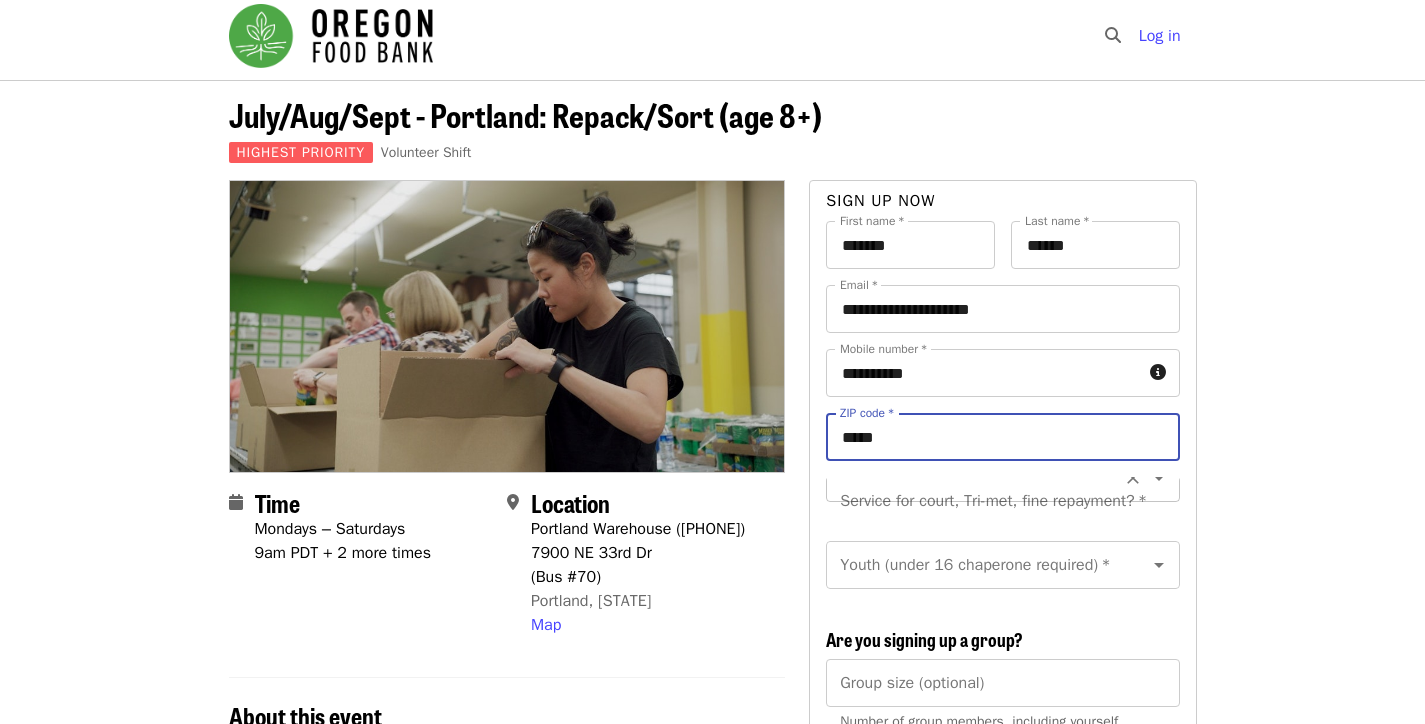 click on "Service for court, Tri-met, fine repayment?  *" at bounding box center (1002, 501) 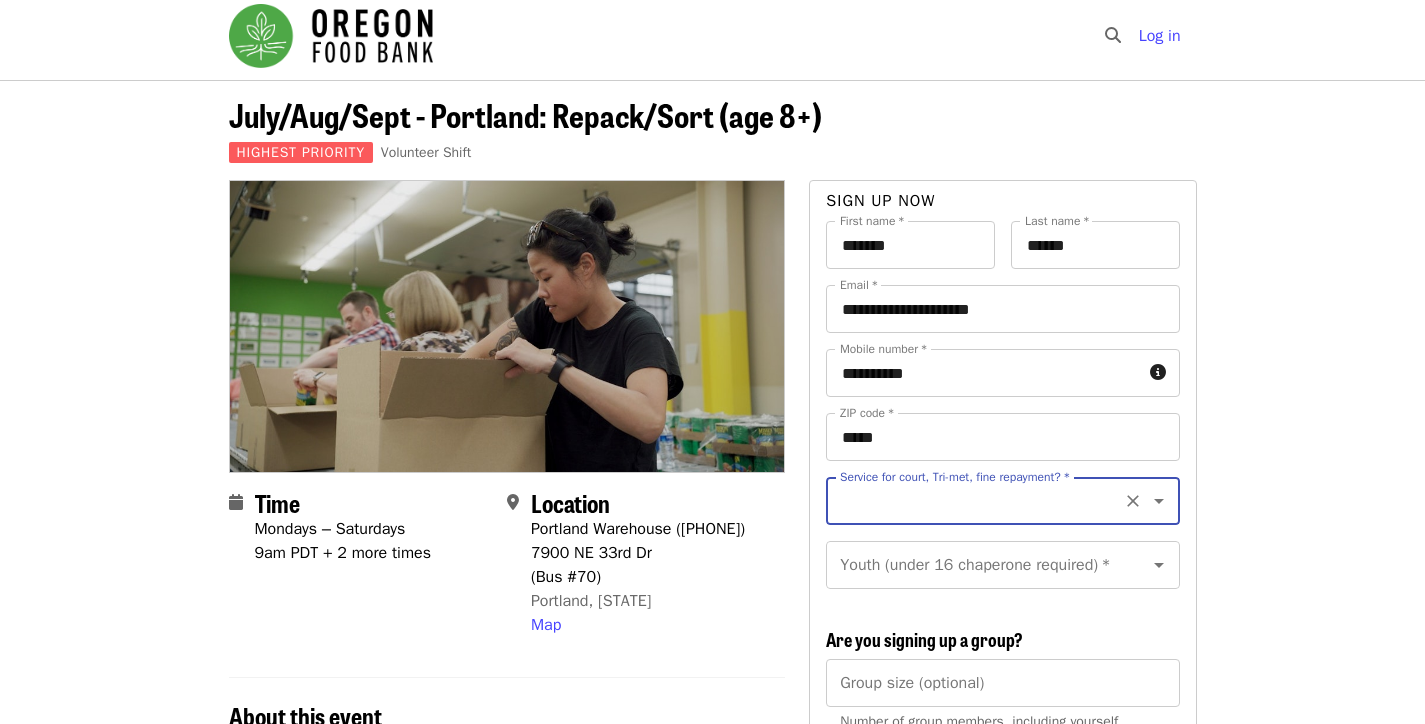 click on "July/Aug/Sept - Portland: Repack/Sort (age 8+) Highest Priority Volunteer Shift Time Mondays – Saturdays 9am PDT + 2 more times Location Portland Warehouse ([PHONE]) 7900 NE 33rd Dr (Bus #70) Portland, [STATE] [ZIP] Map About this event  -- -- -- READ BEFORE CONTINUING-- -- -:
One person per Email:  Signups submitted for the same shift using the same email creates an error and is only recorded once in Mobilize; even though you receive a confirmation email for each person registered. To register multiple people, please sign up as a group.  How-to: Sign up Friends/Family with No Email
Available Times:  In the list of available times, you may see some that show a number of spots left (ex: 5 spots left.) This appears when there are a small amount of spots left in a shift. If you do not see red text below a shift time, there is still room in that shift. Once a shift is full, it no longer shows up on this list.
Volunteer Expectations: Volunteer Agreement Policy
Inclement weather:" at bounding box center (712, 2324) 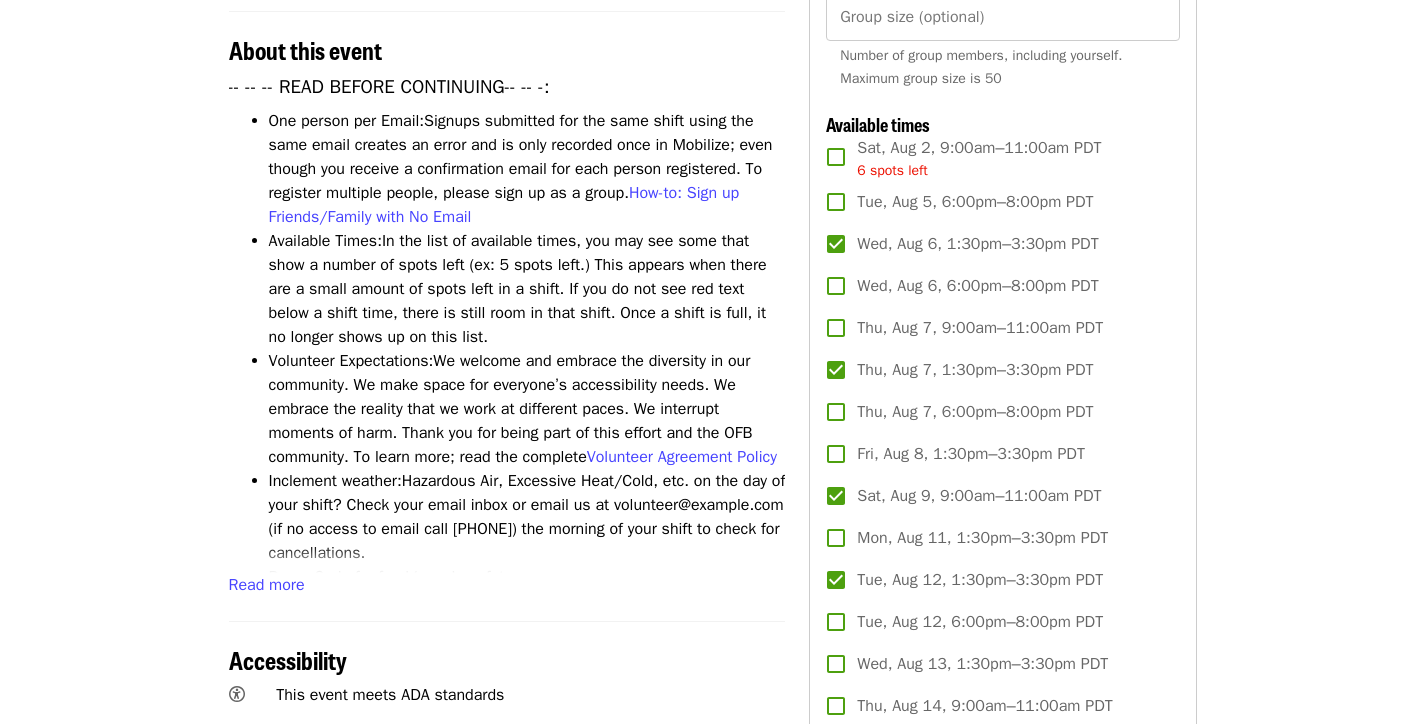 scroll, scrollTop: 676, scrollLeft: 0, axis: vertical 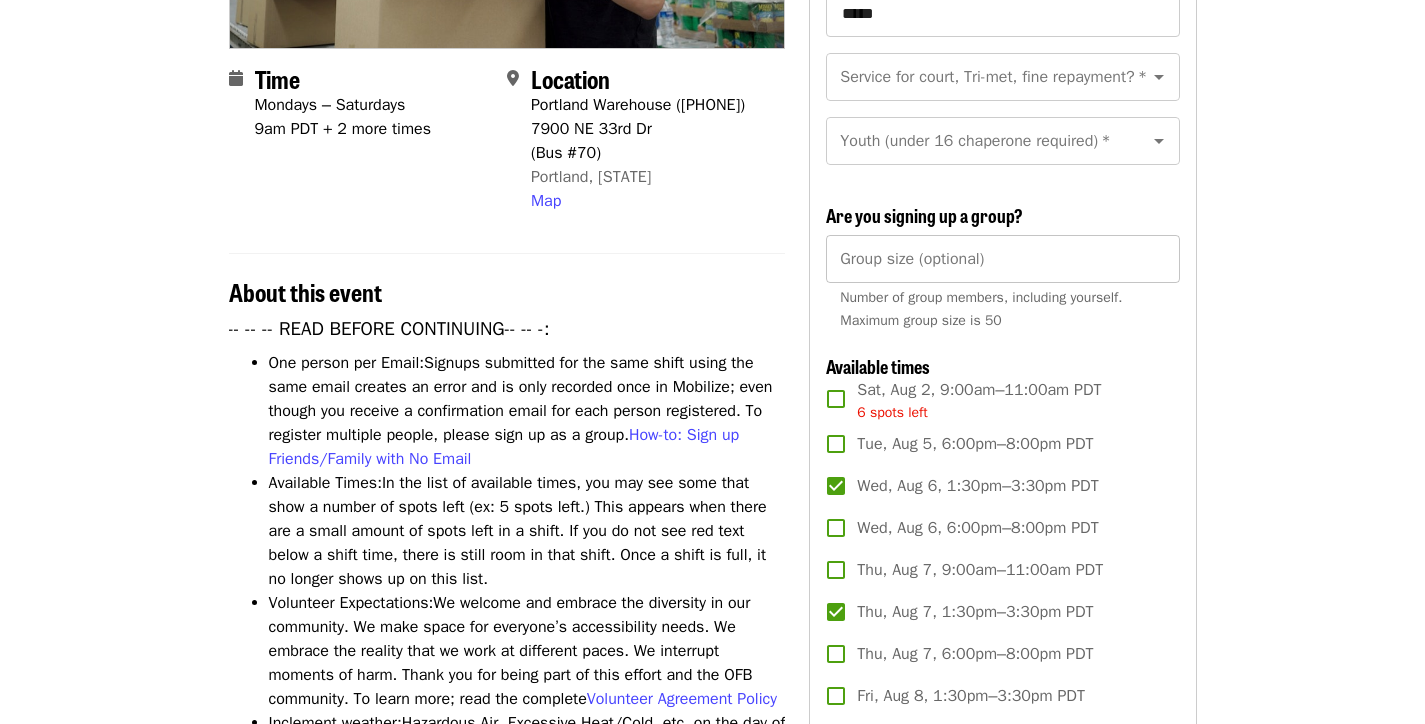 click on "*" at bounding box center [1002, 259] 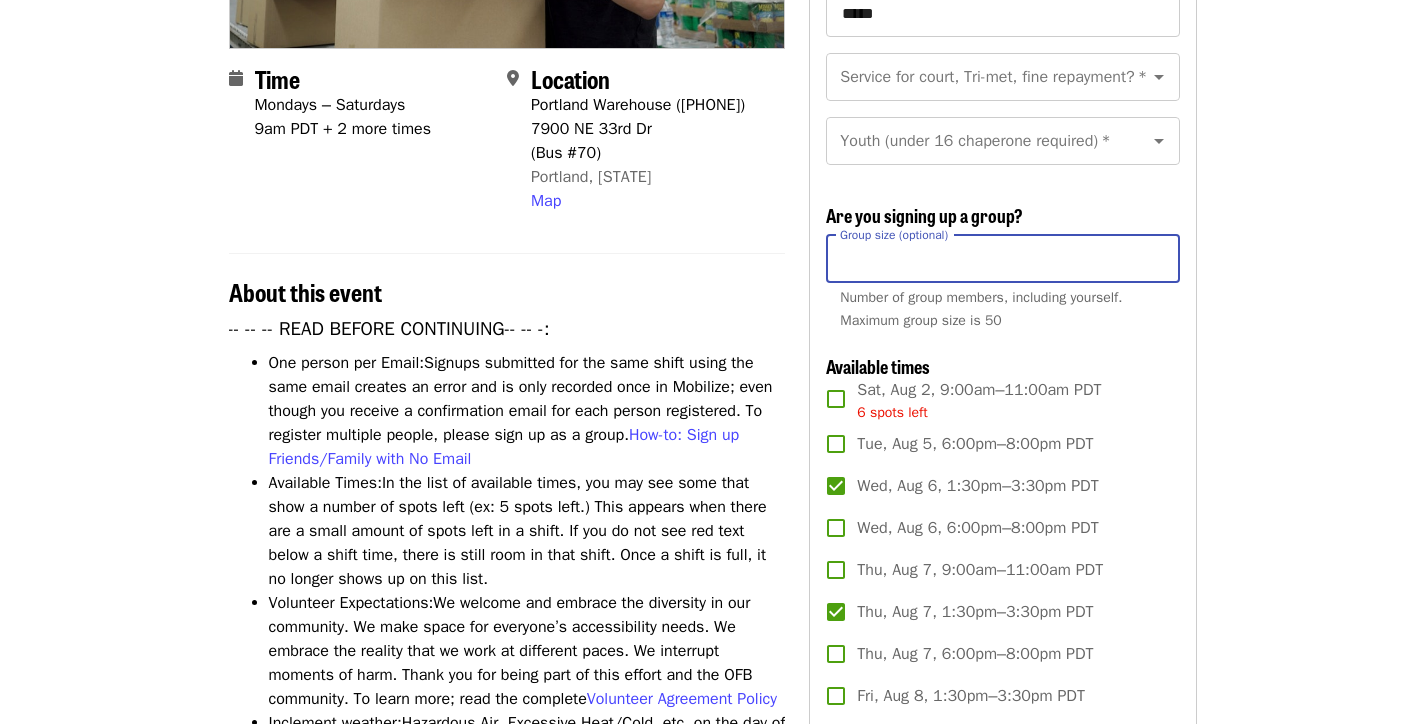click on "*" at bounding box center [1002, 259] 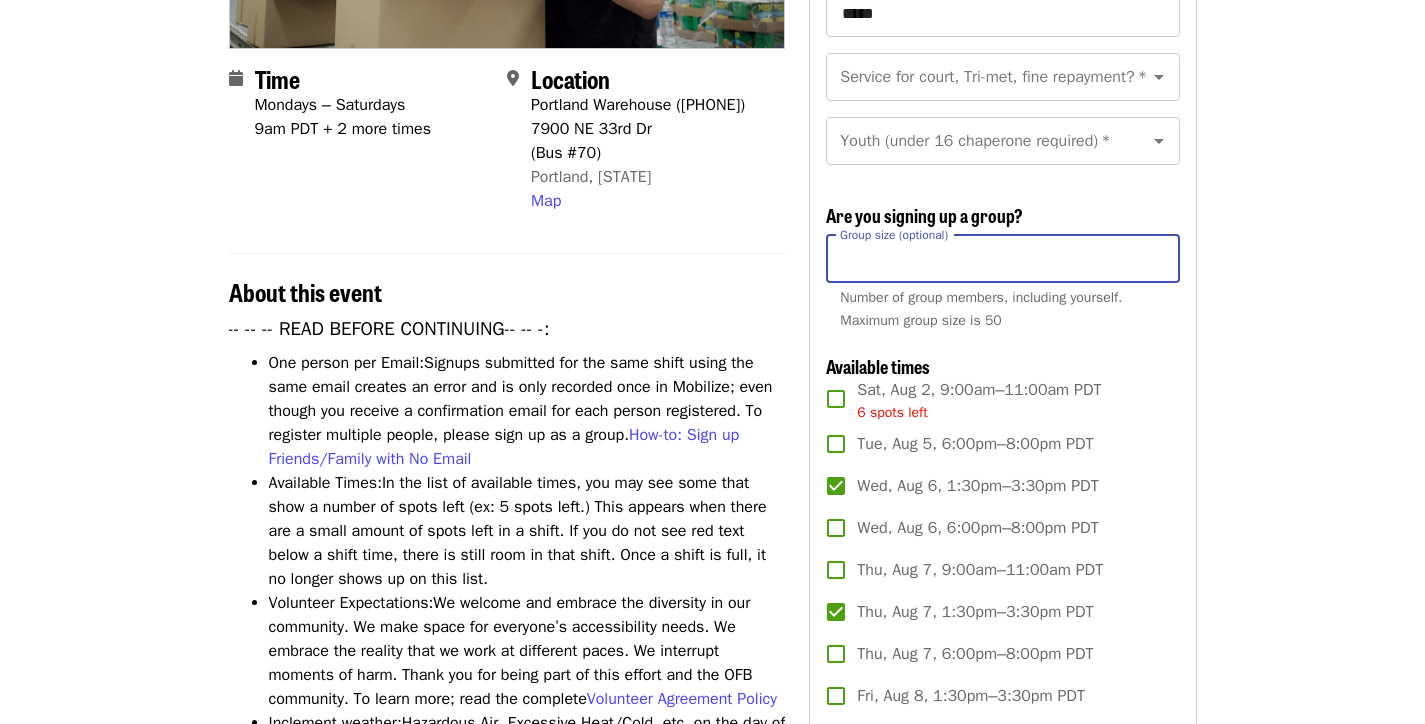 type on "*" 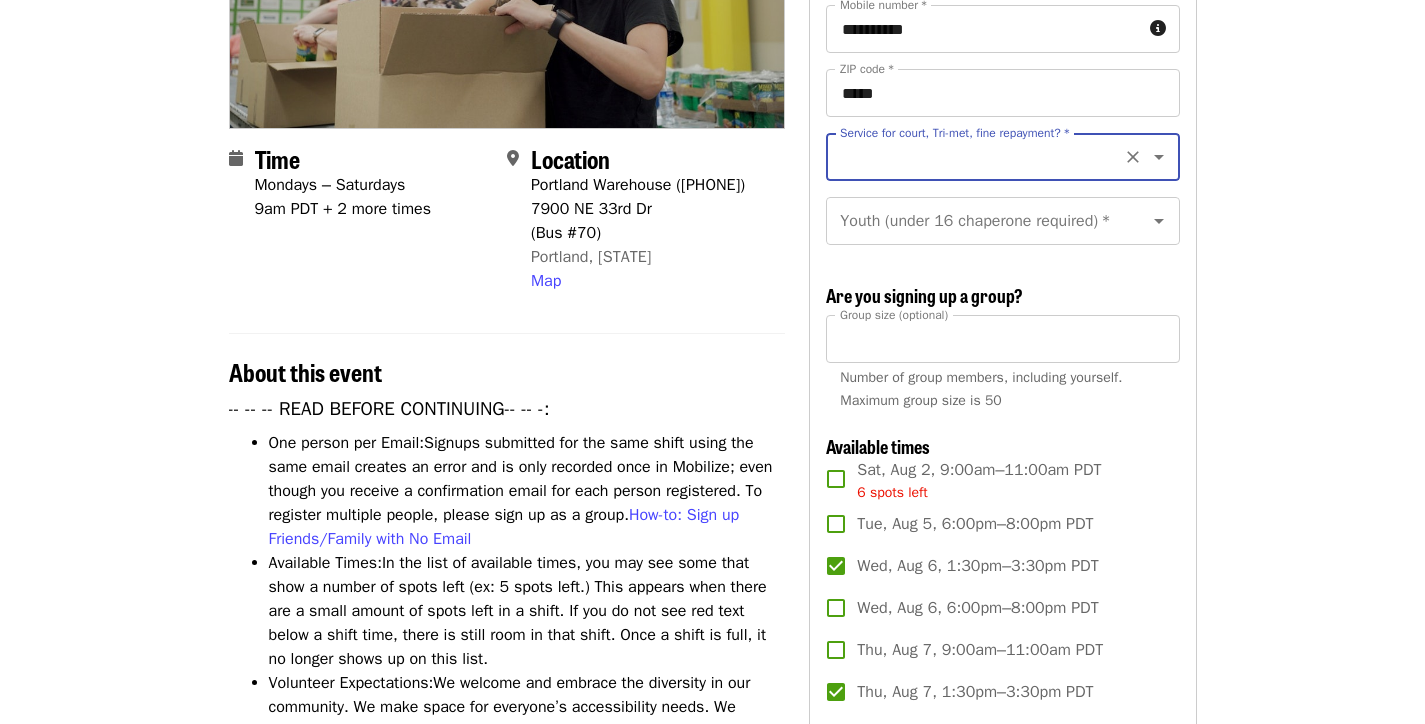 scroll, scrollTop: 340, scrollLeft: 0, axis: vertical 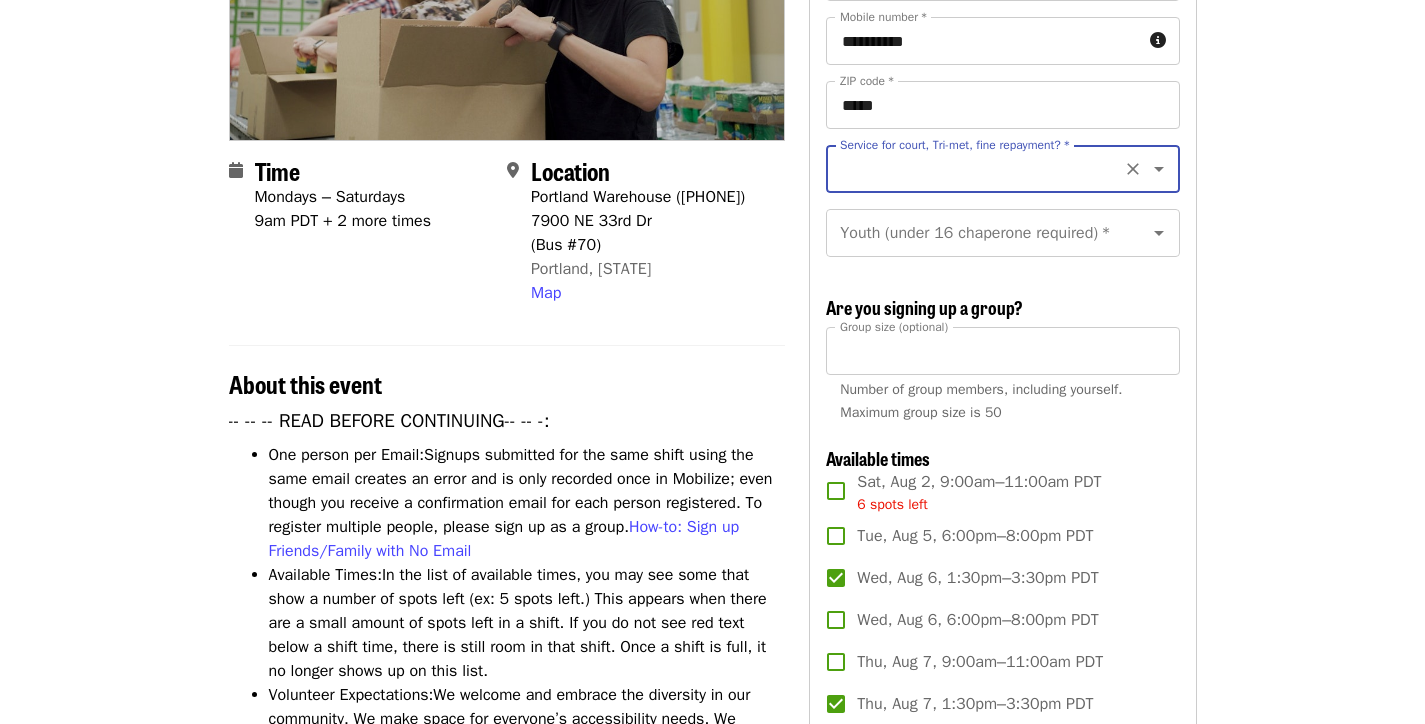click 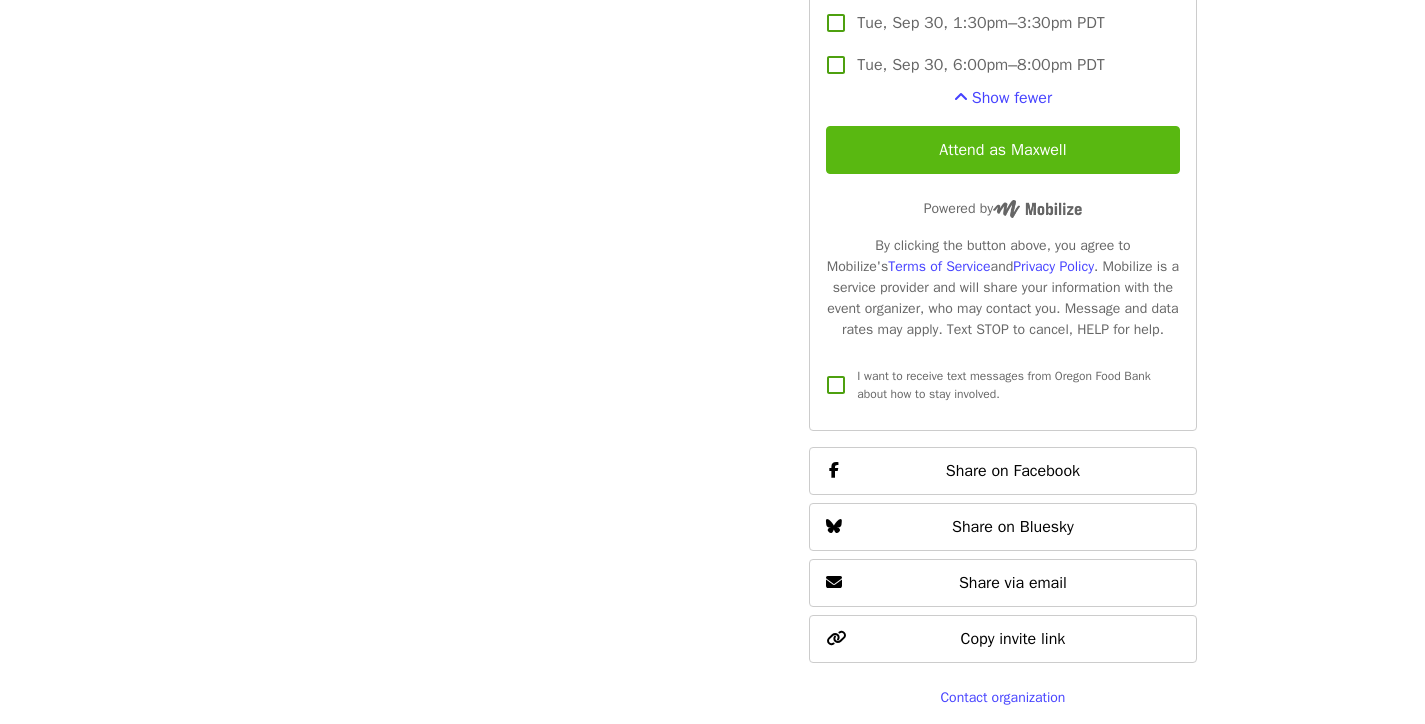 click on "Attend as Maxwell" at bounding box center (1002, 150) 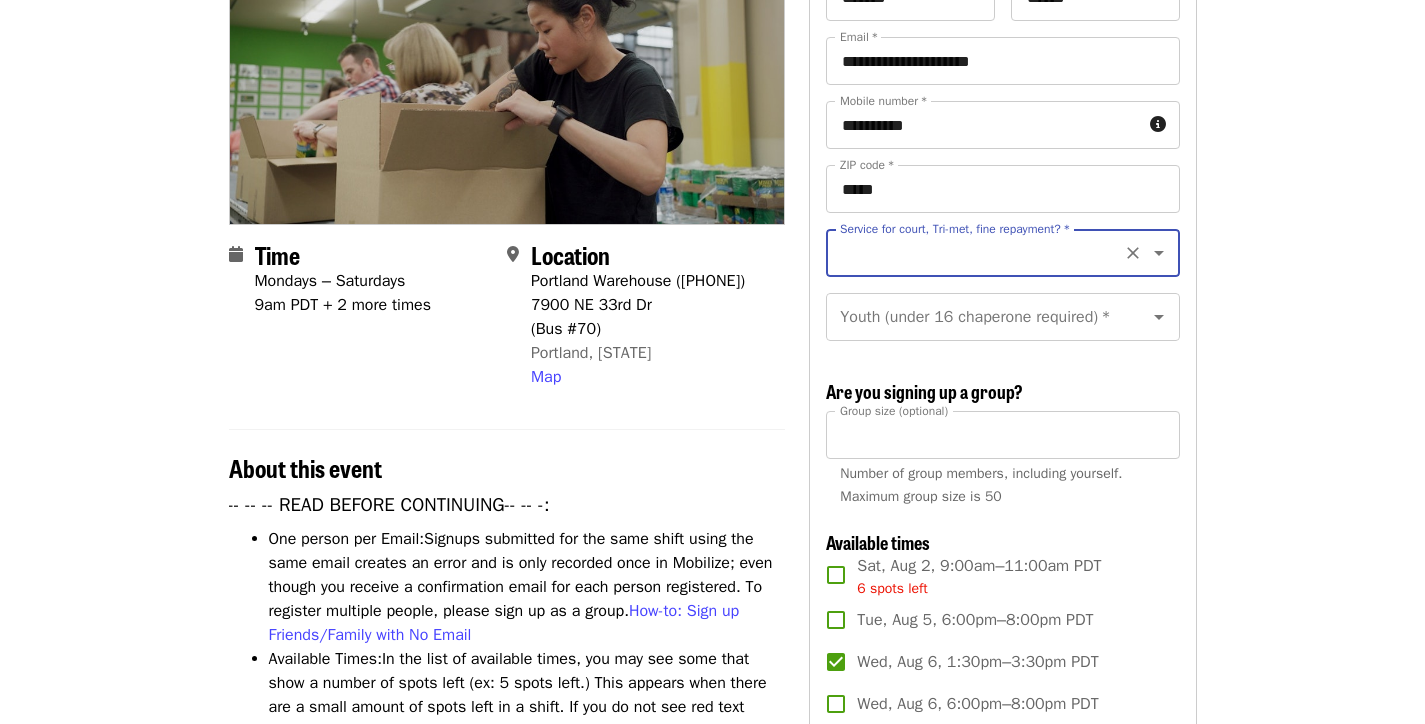 scroll, scrollTop: 251, scrollLeft: 0, axis: vertical 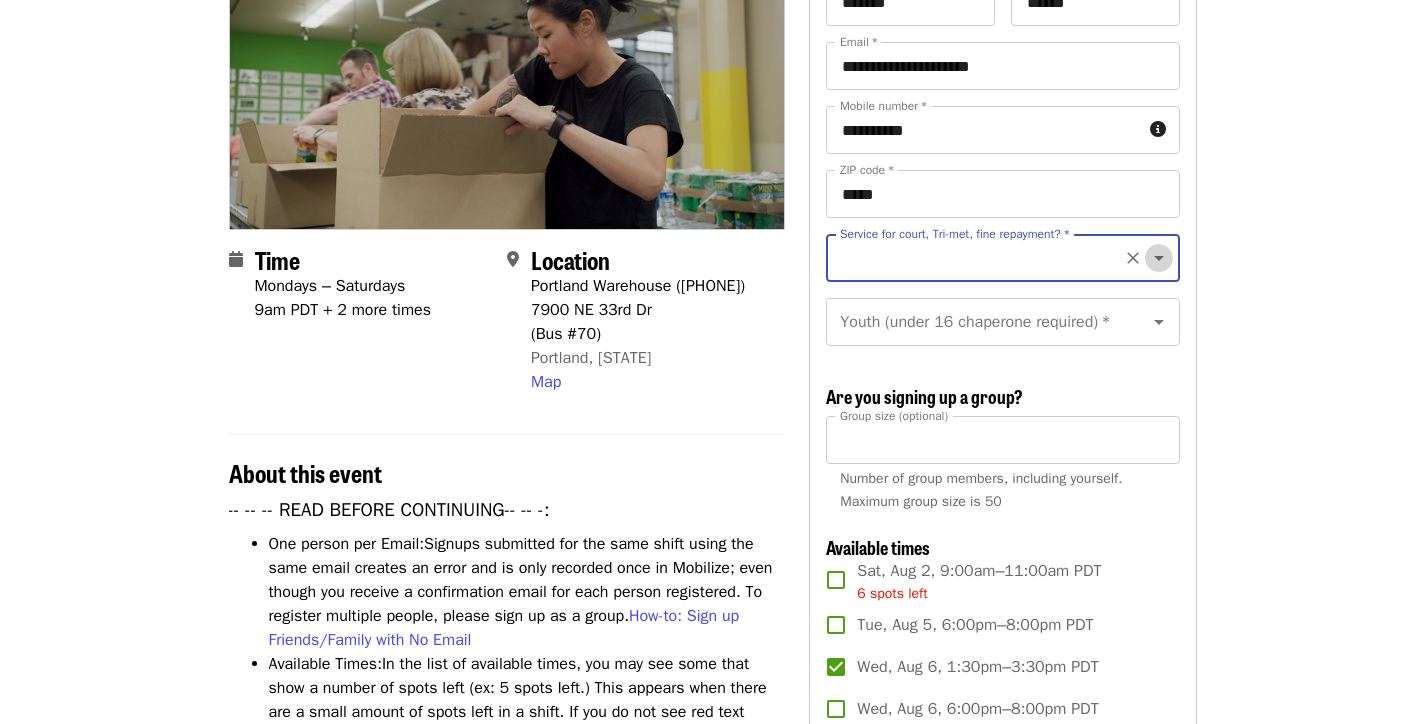 click 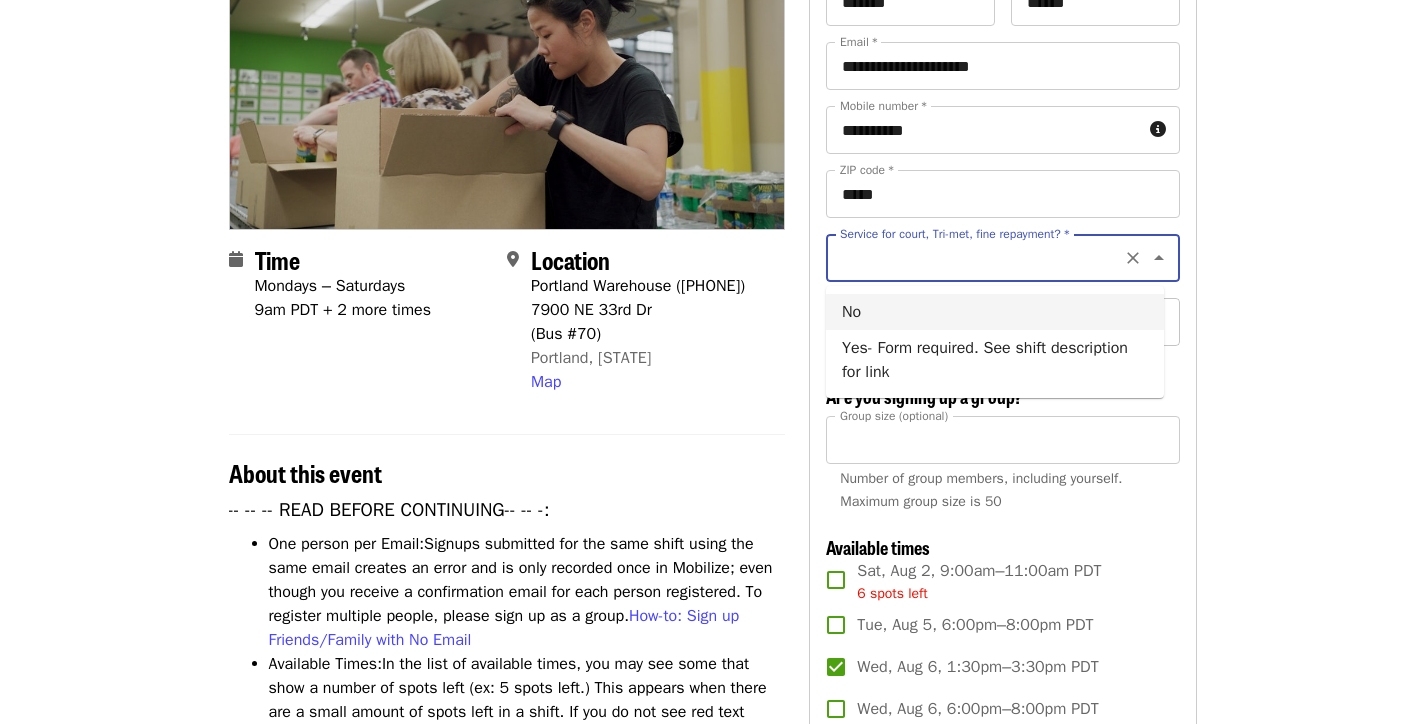 click on "No" at bounding box center [995, 312] 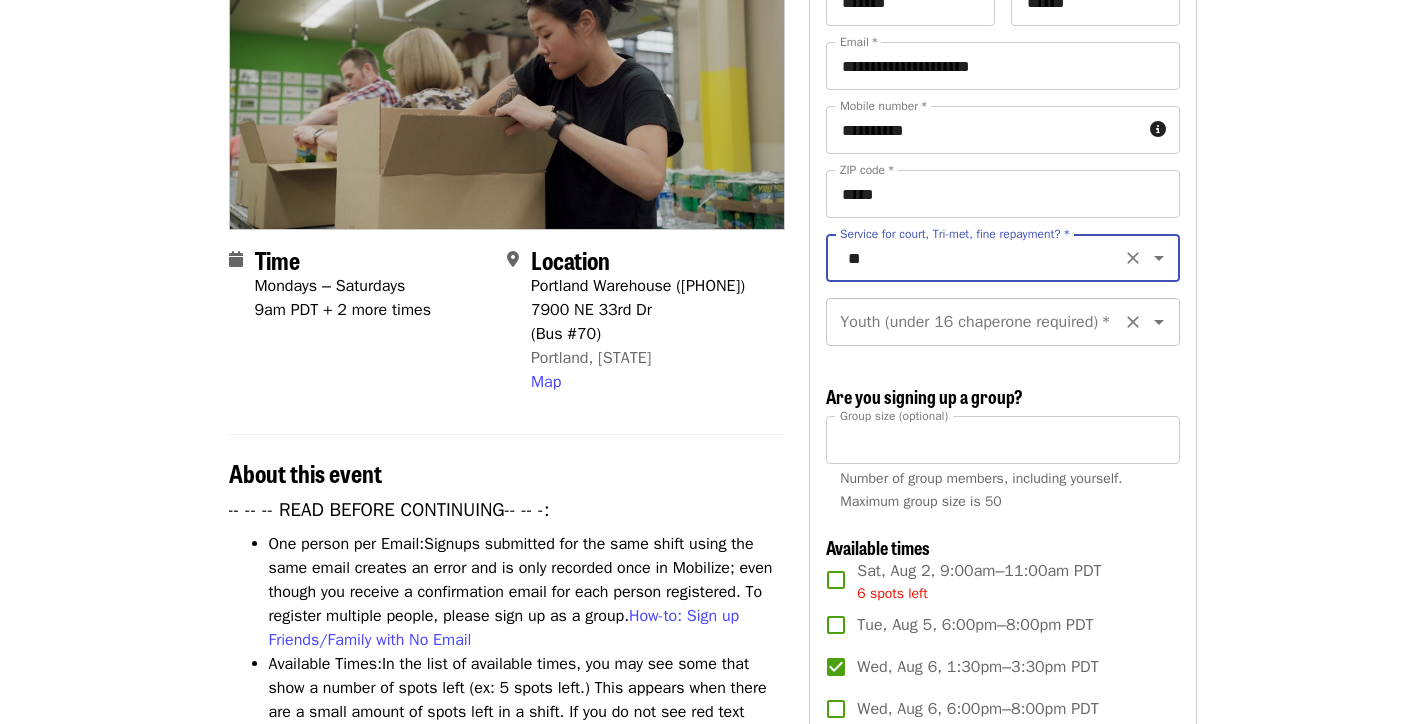 click 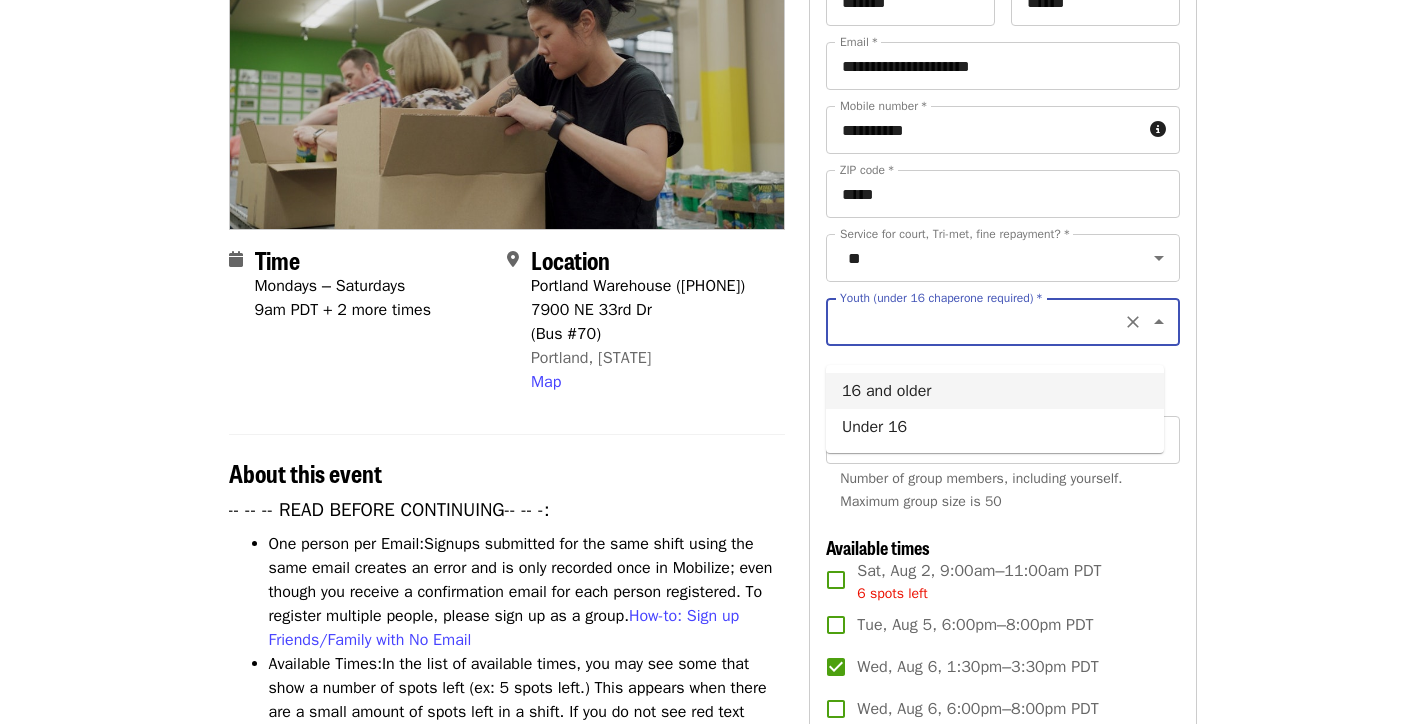 click on "16 and older" at bounding box center (995, 391) 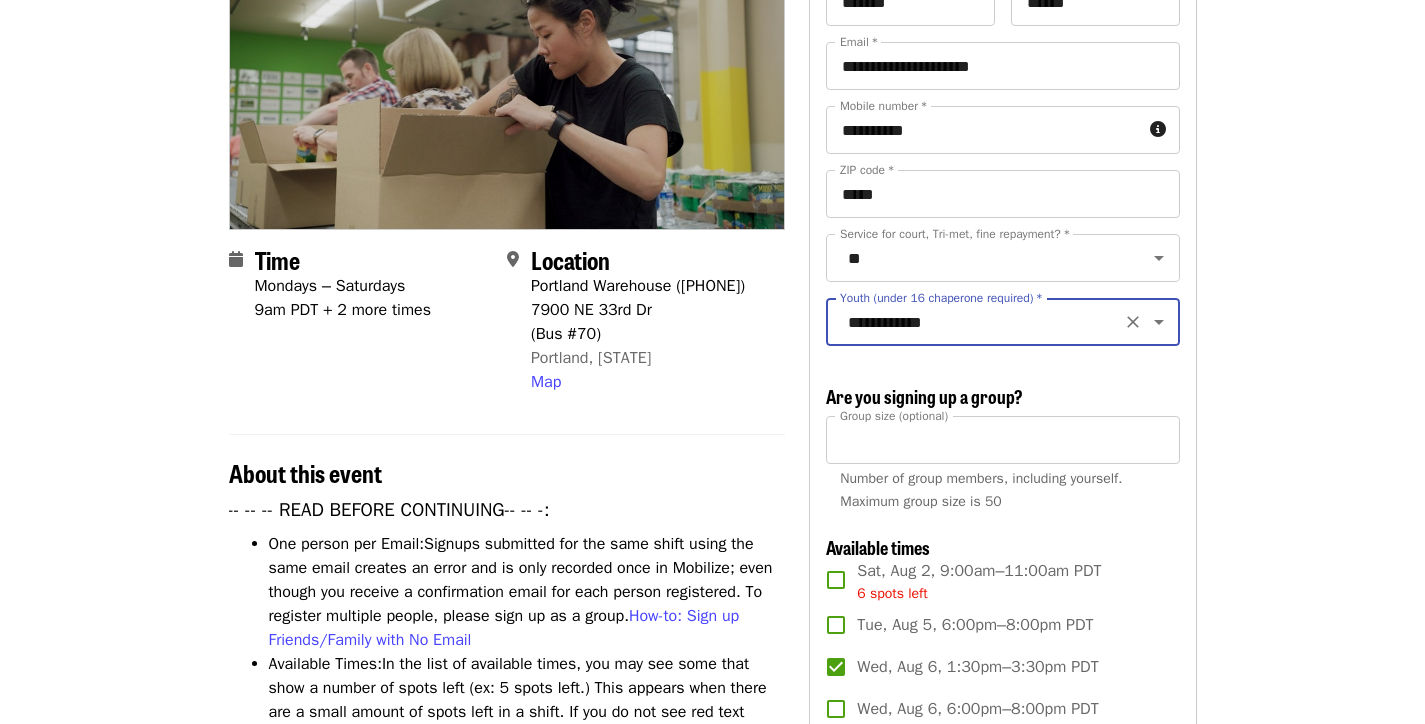 click on "Attend as Maxwell" at bounding box center [1002, 3704] 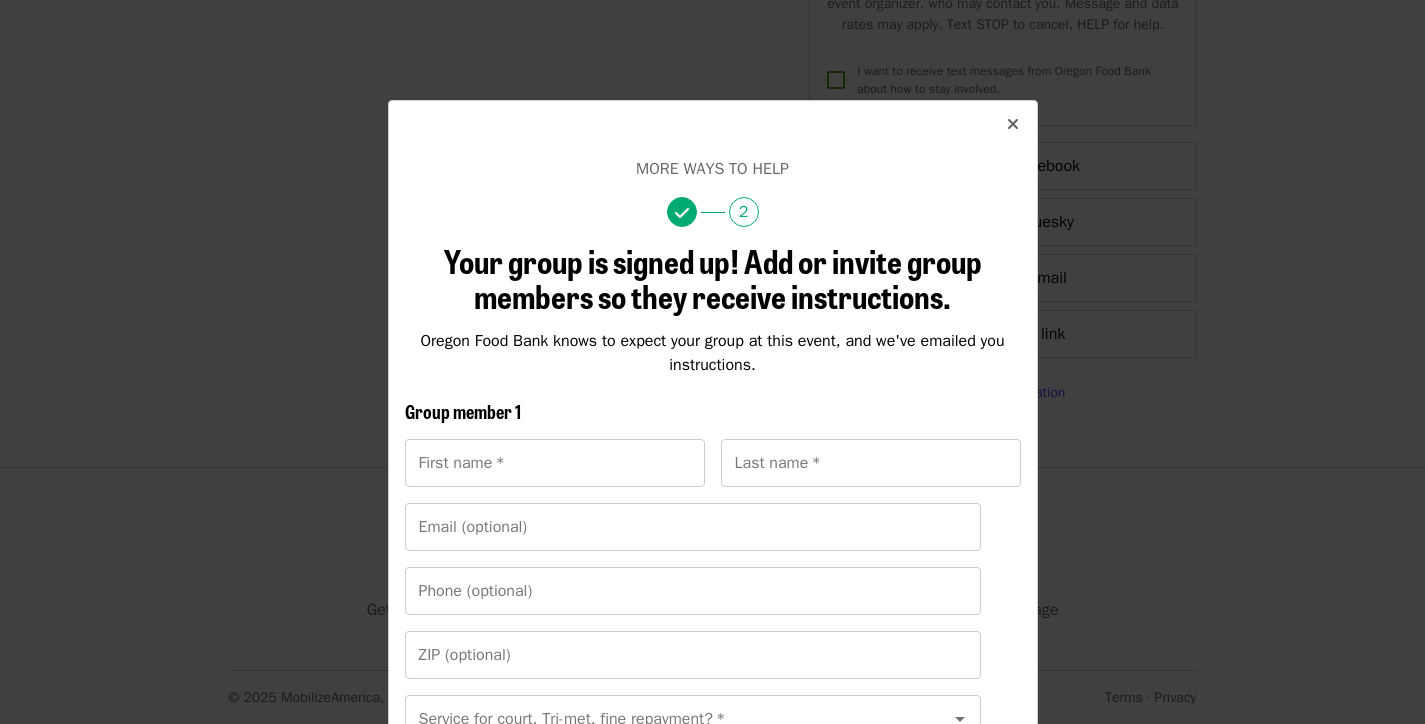 scroll, scrollTop: 3506, scrollLeft: 0, axis: vertical 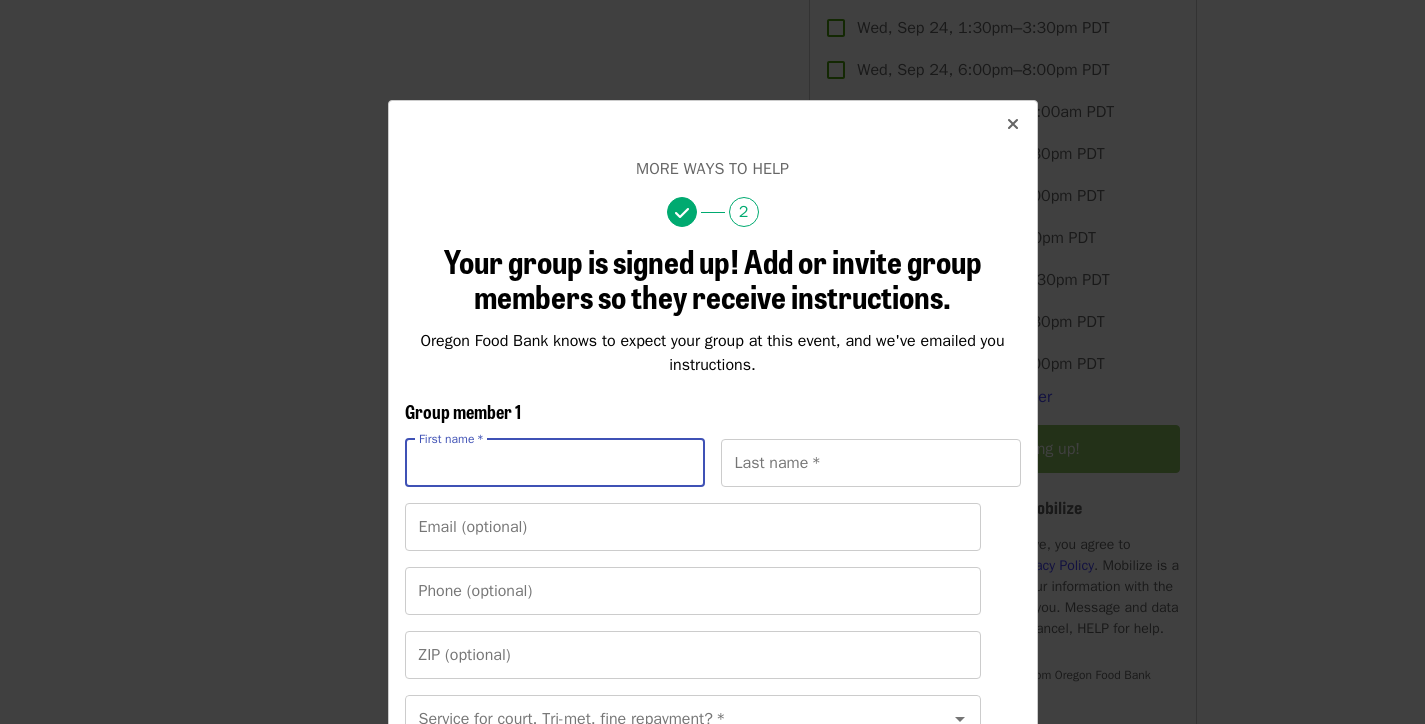 click on "First name   *" at bounding box center (555, 463) 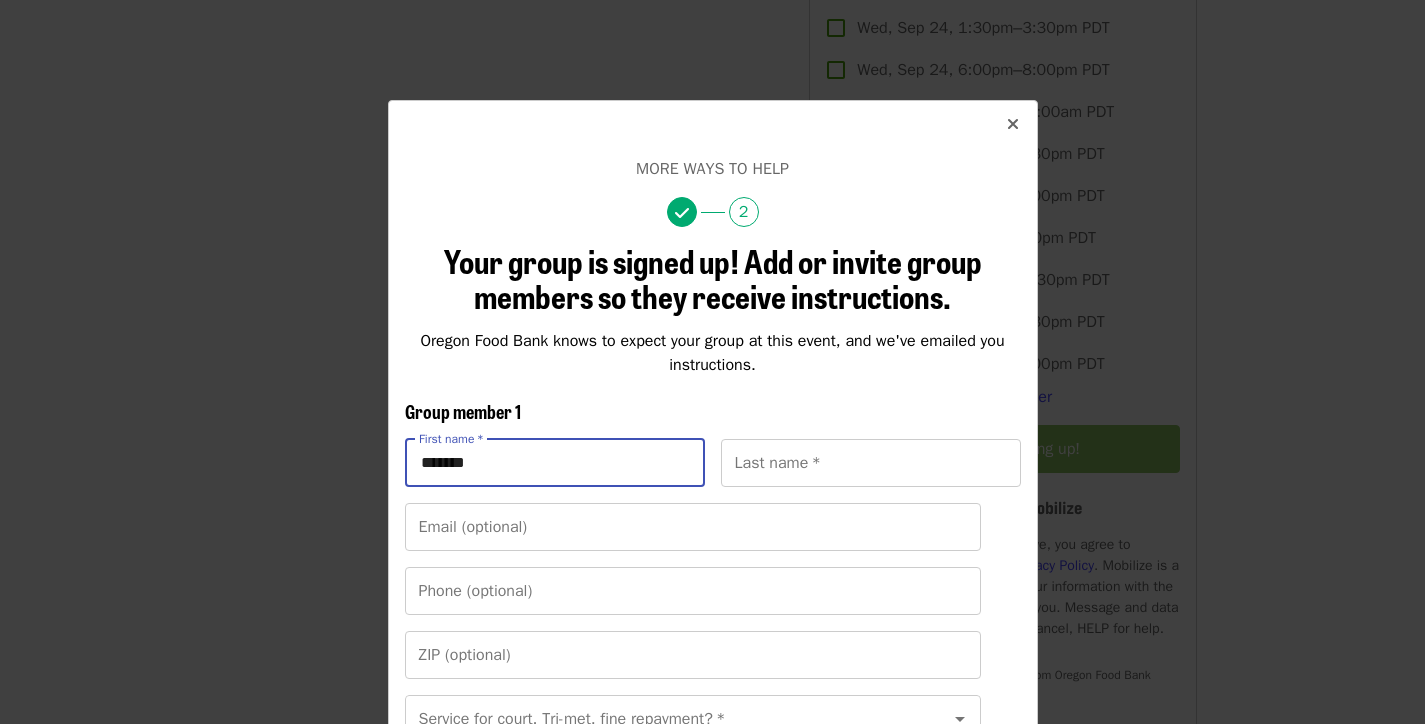 click on "First name   * [LAST] * First name  * Last name   * [LAST]  *" at bounding box center [713, 471] 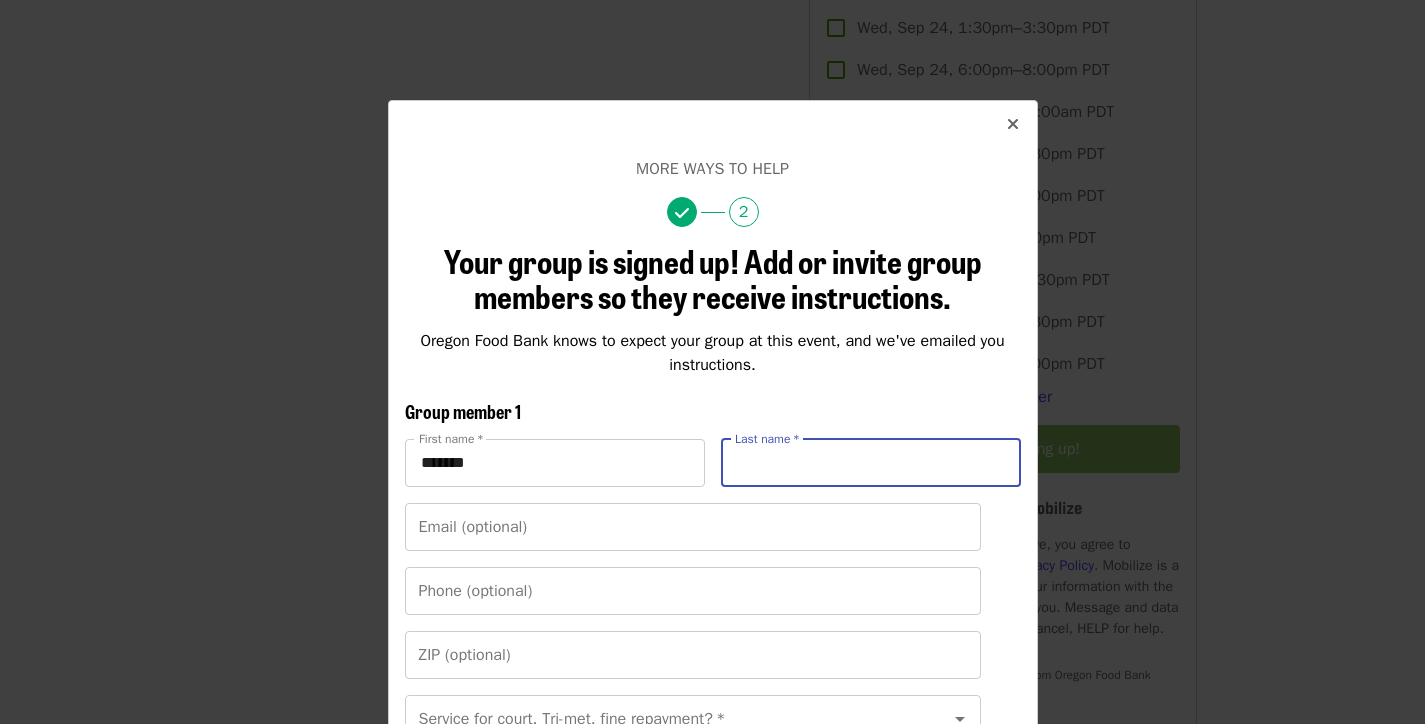 click on "Last name   *" at bounding box center (871, 463) 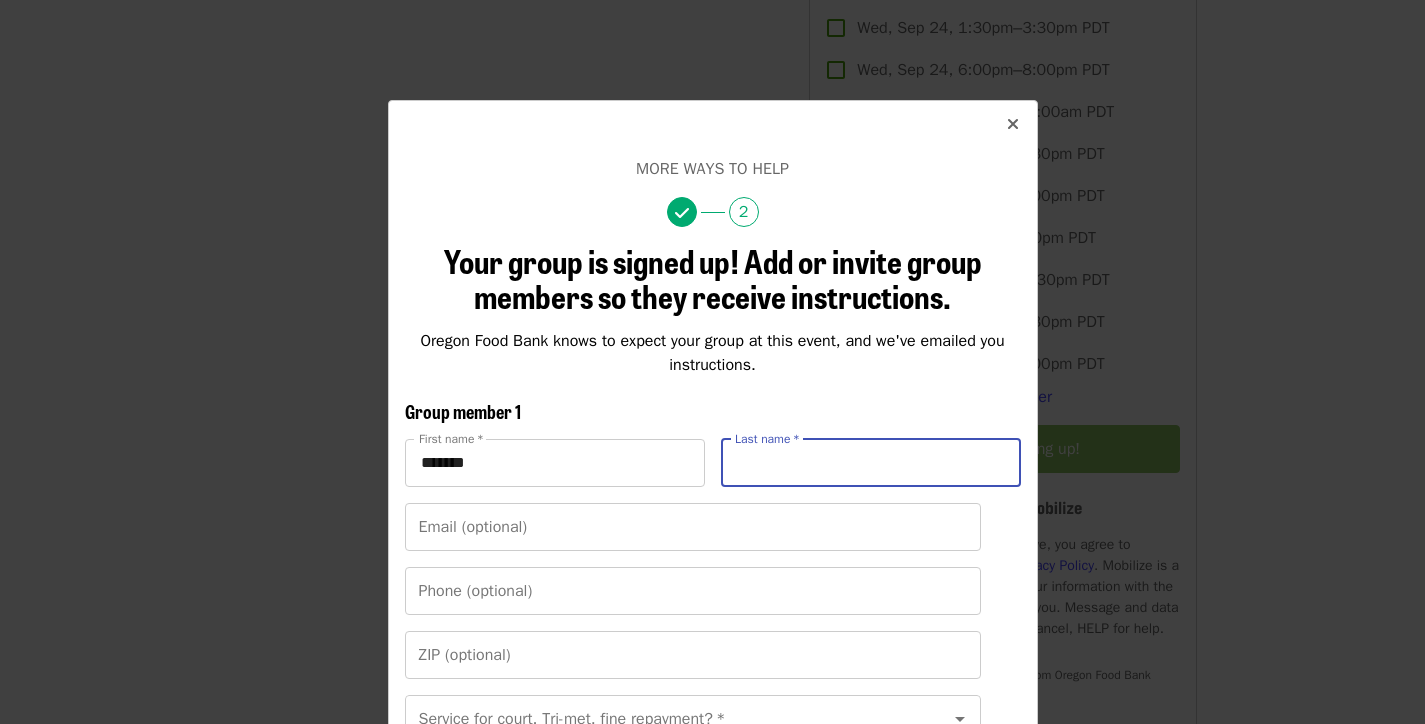 type on "******" 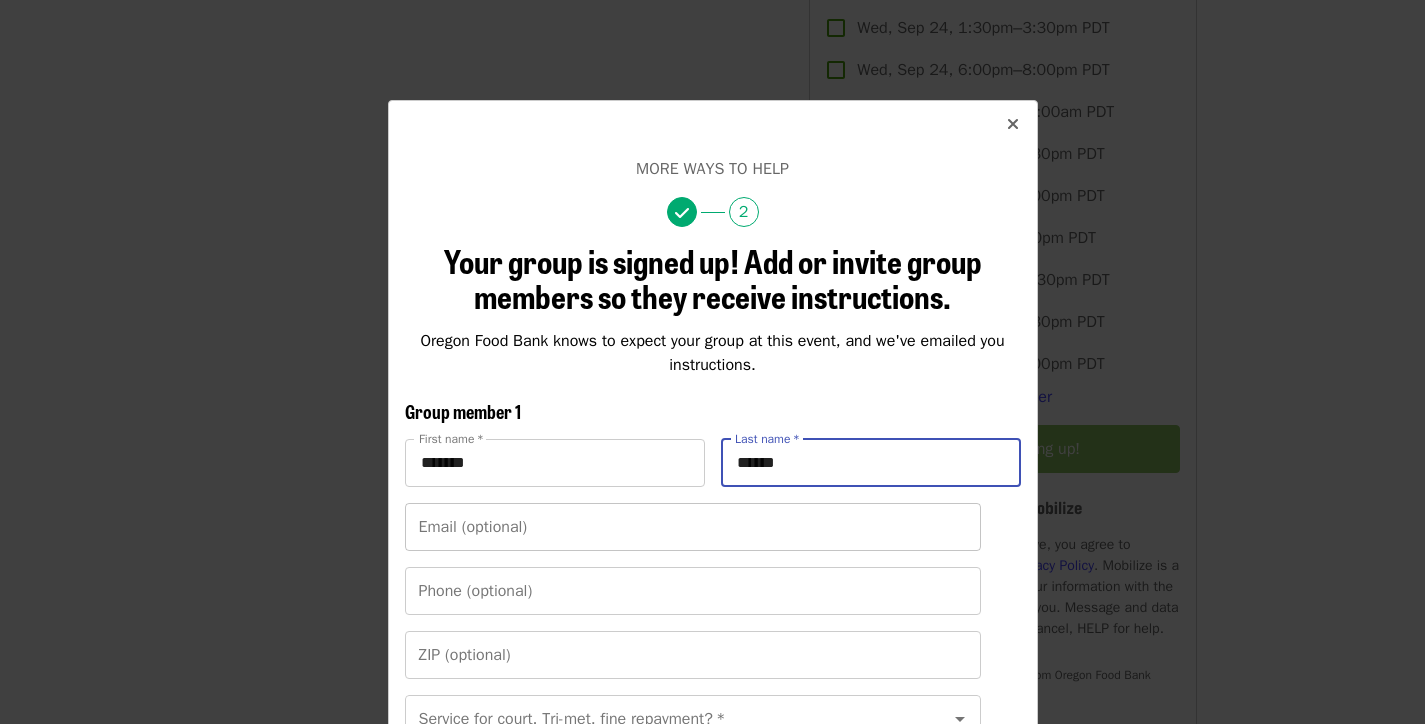 click on "Email (optional)" at bounding box center [693, 527] 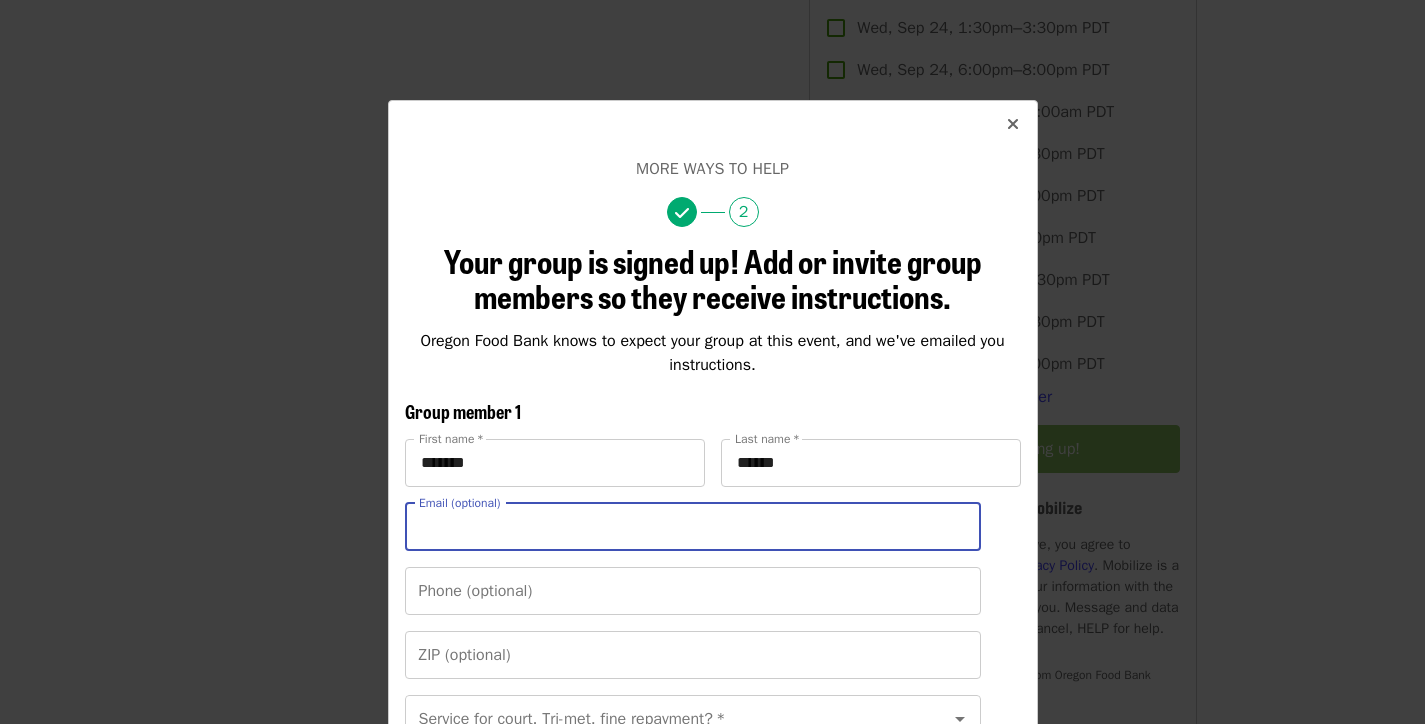 type on "**********" 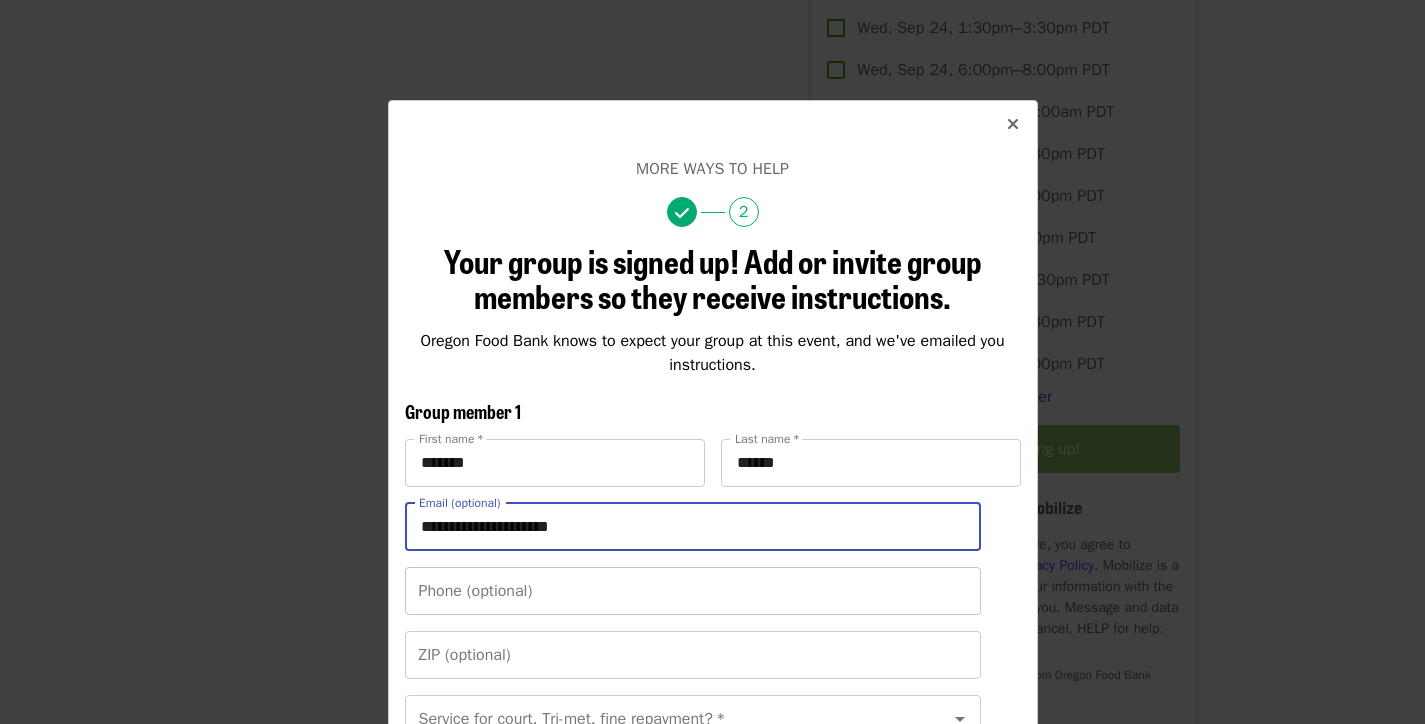 click on "Phone (optional)" at bounding box center (693, 591) 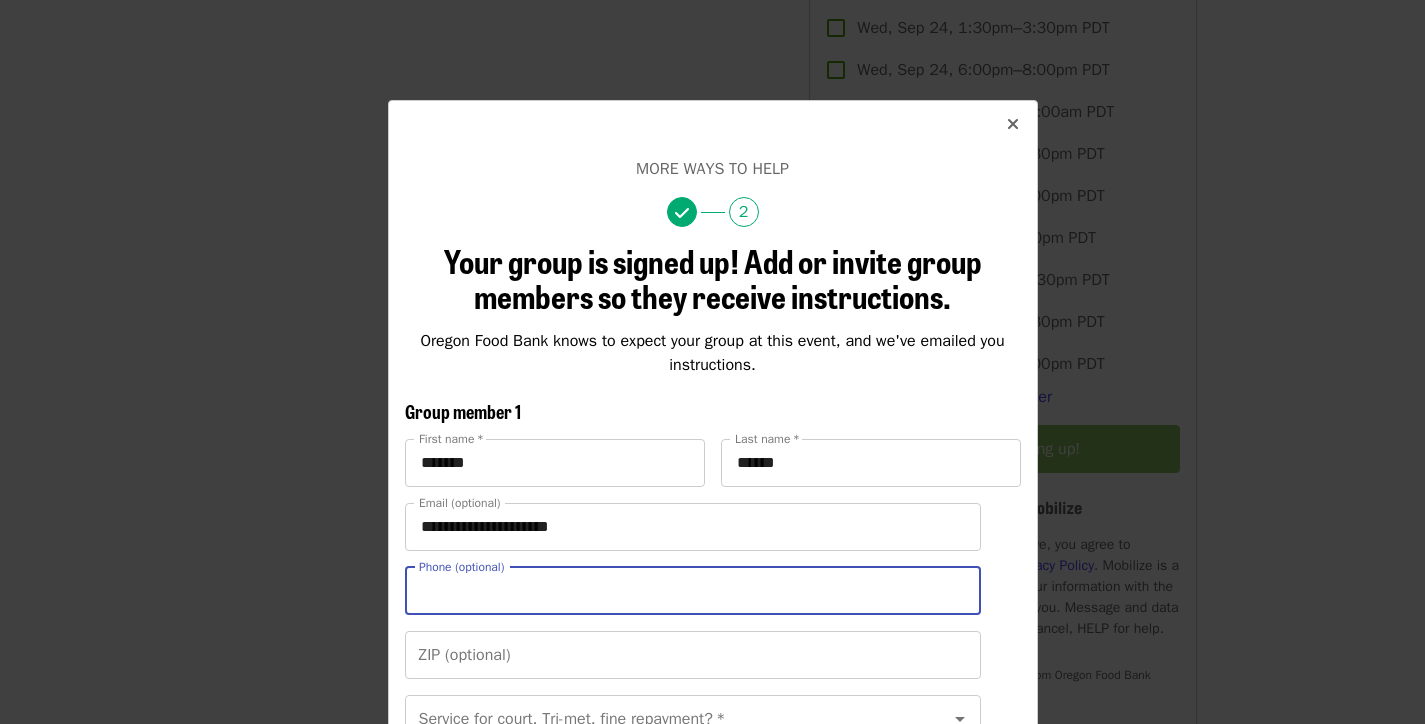 type on "**********" 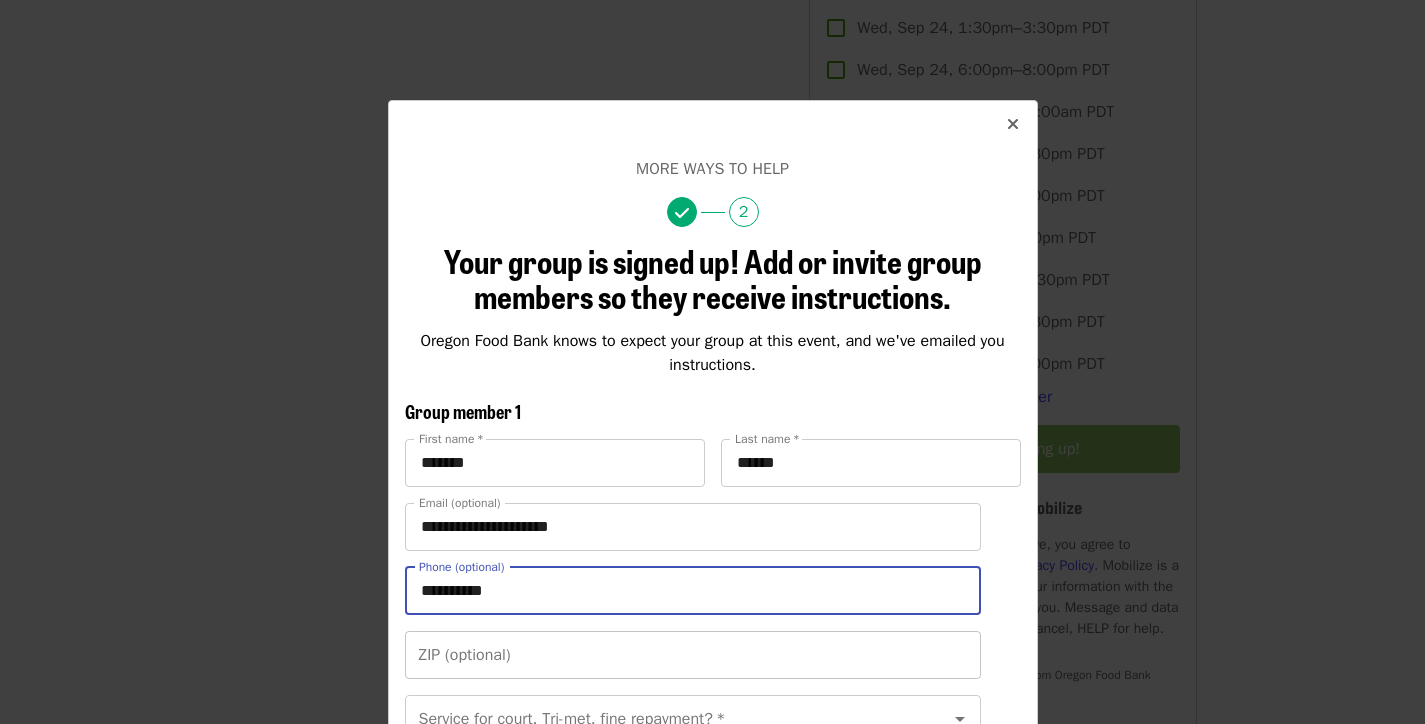 click on "ZIP (optional)" at bounding box center [693, 655] 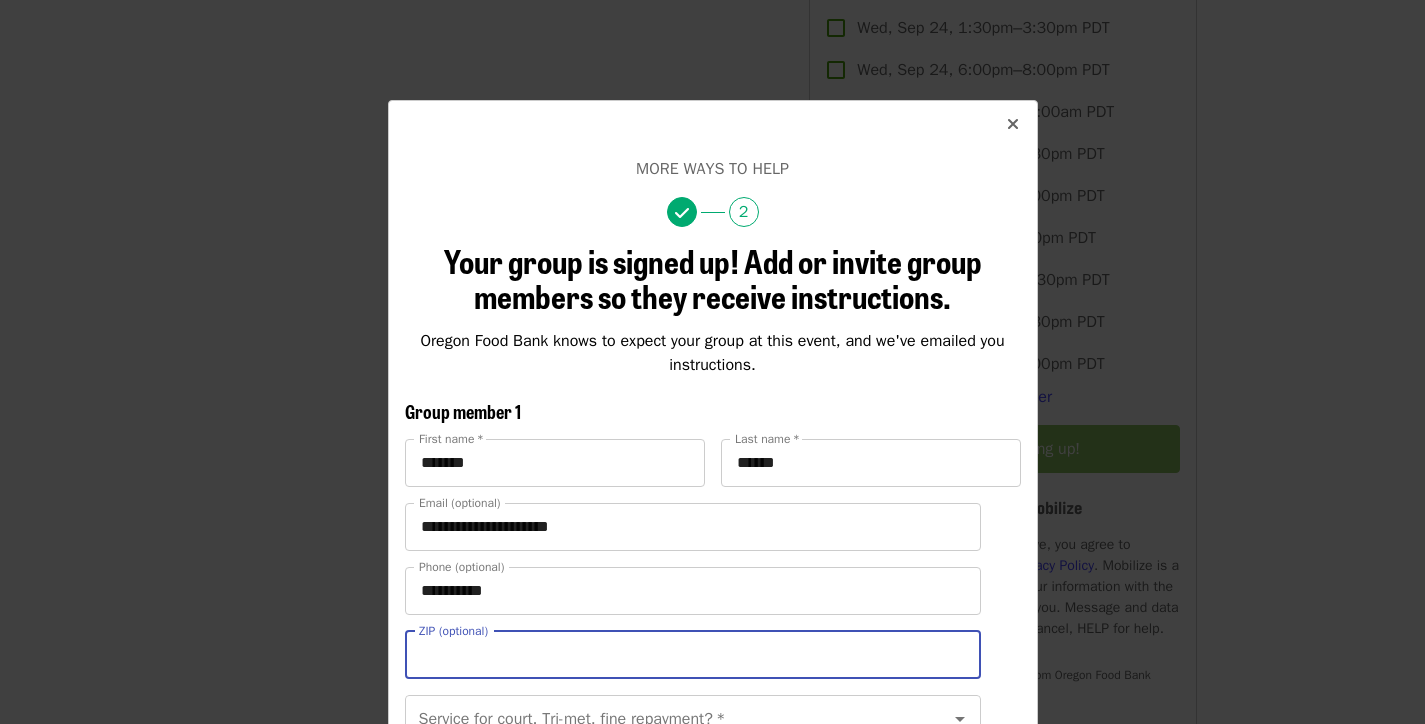 type on "*****" 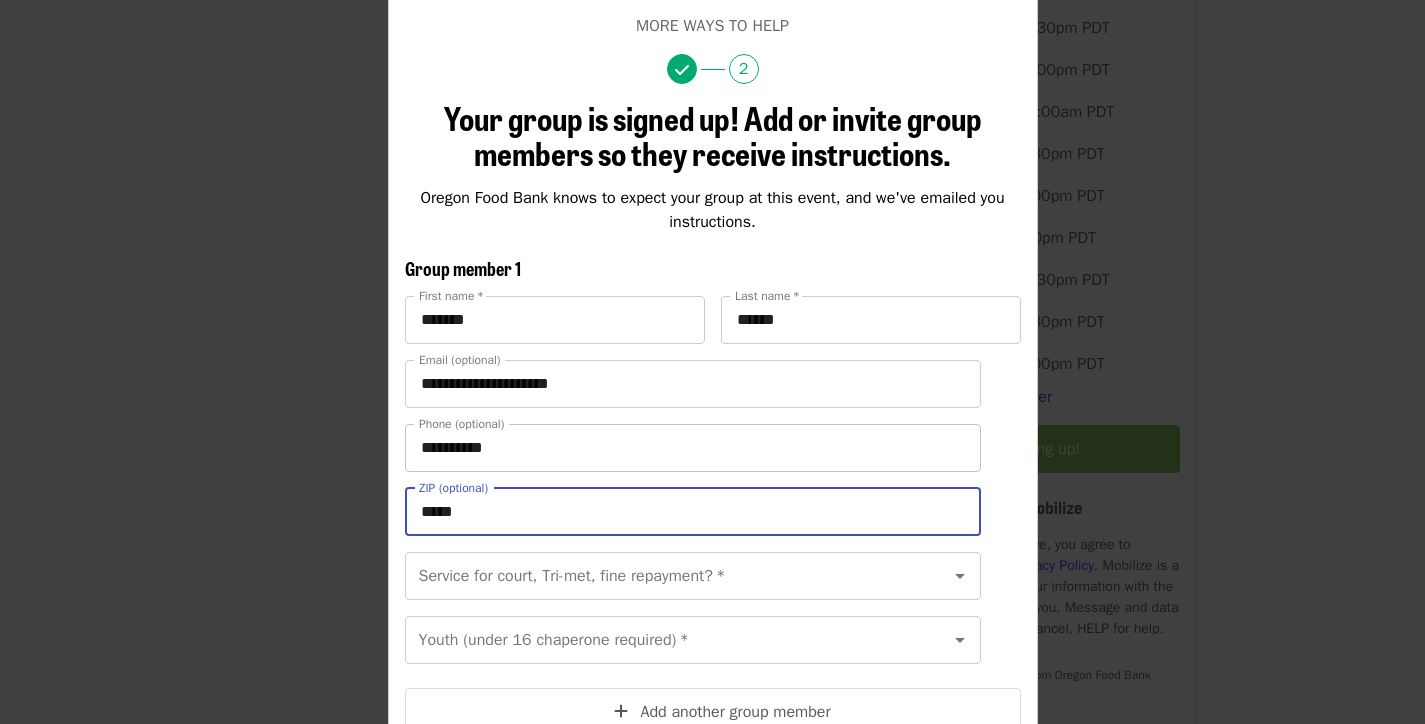 scroll, scrollTop: 158, scrollLeft: 0, axis: vertical 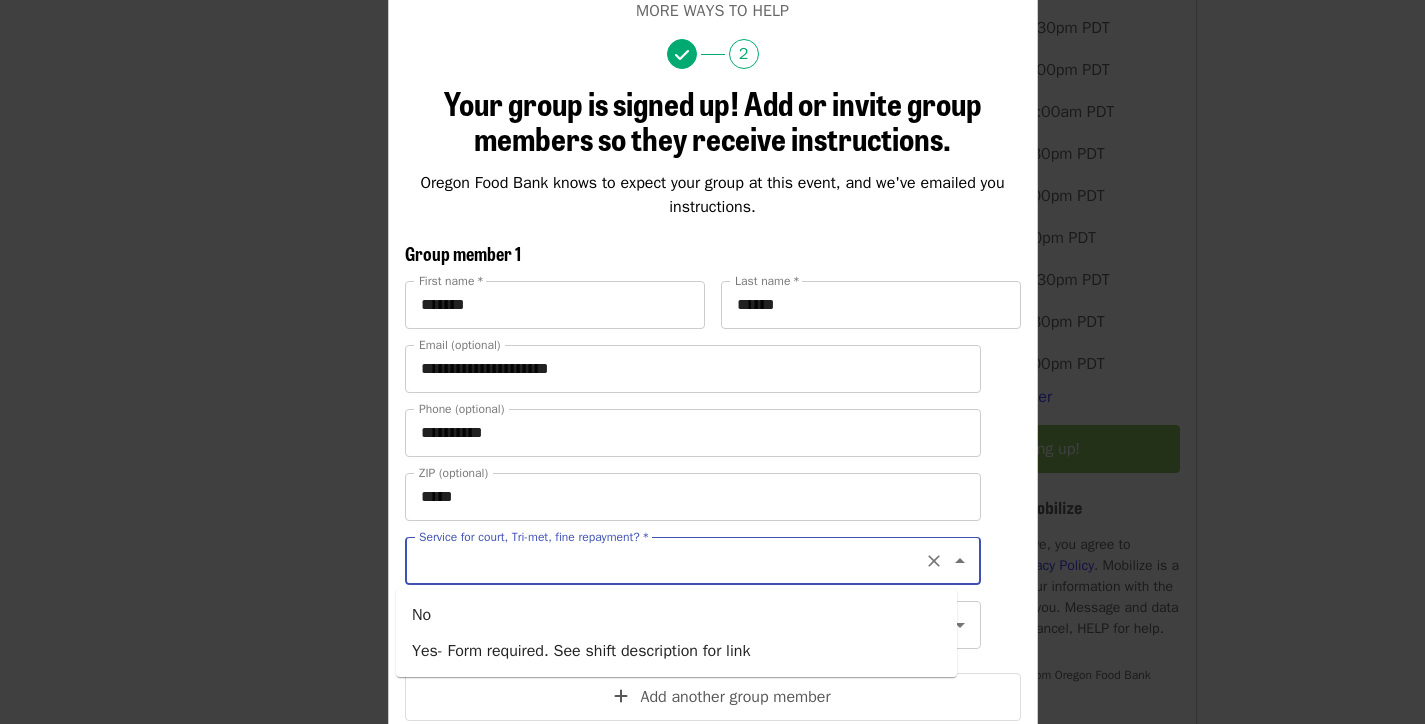 click on "Service for court, Tri-met, fine repayment?   *" at bounding box center [668, 561] 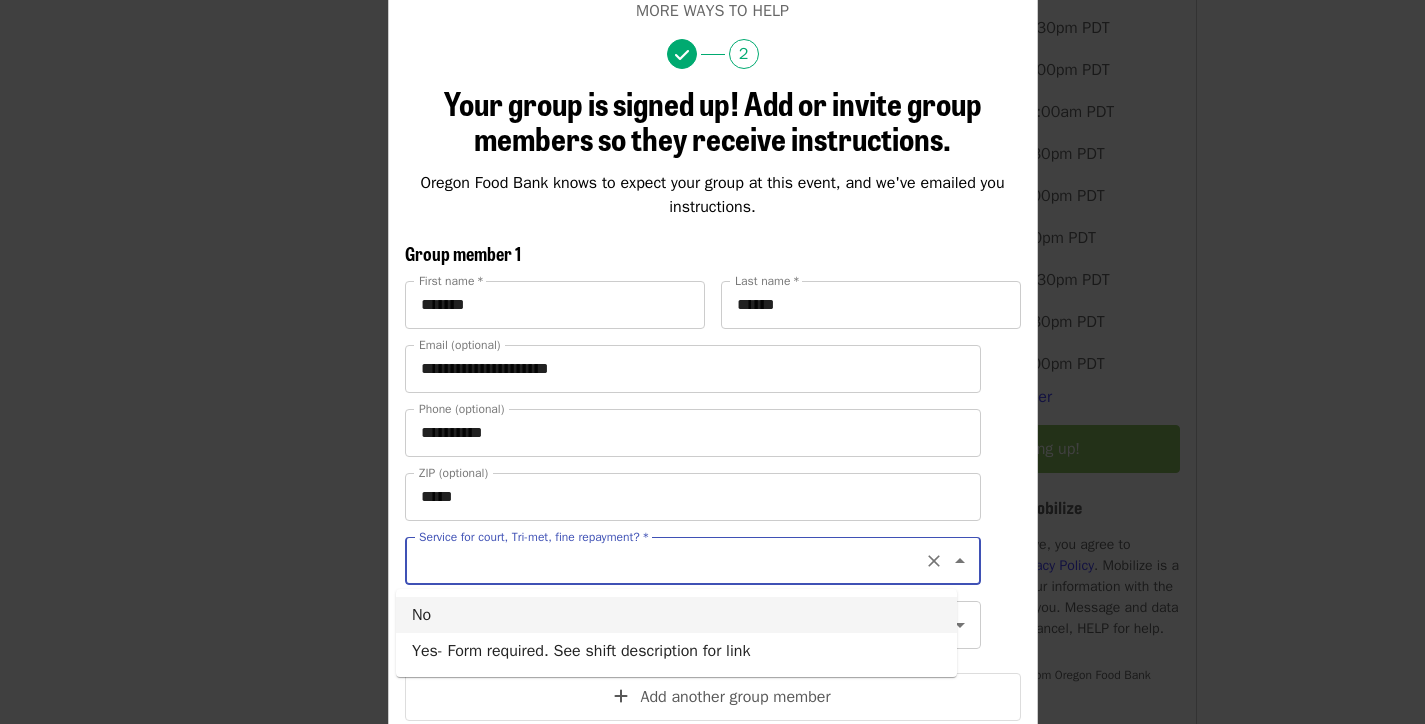 click on "No" at bounding box center [676, 615] 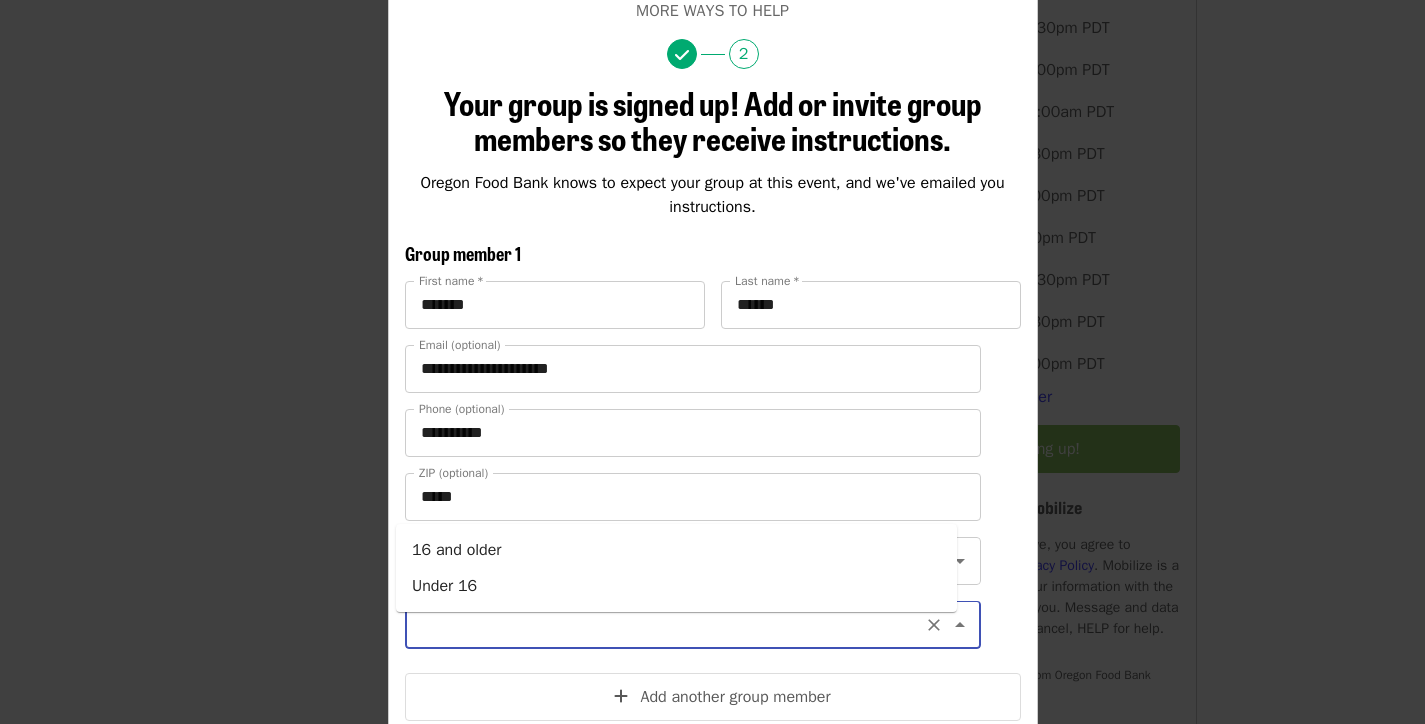 click on "Youth (under 16 chaperone required)   *" at bounding box center (668, 625) 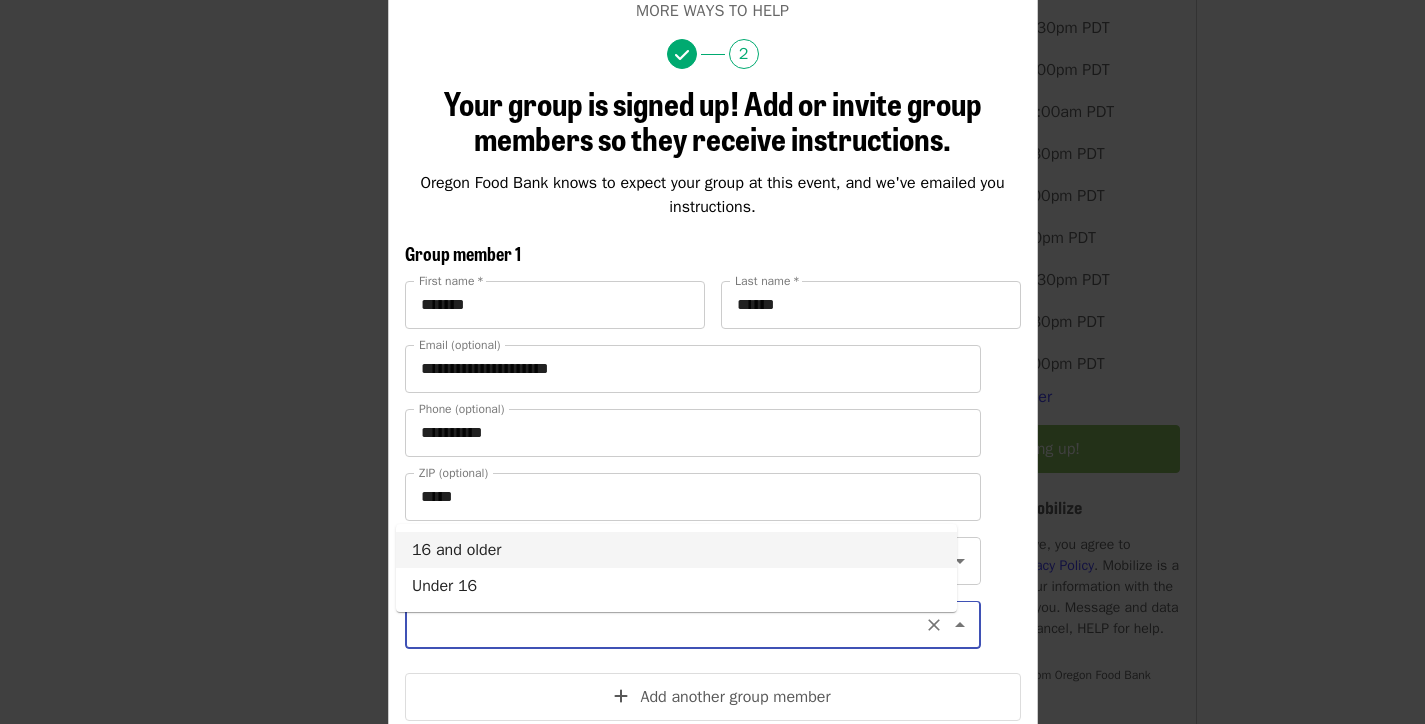 click on "16 and older" at bounding box center (676, 550) 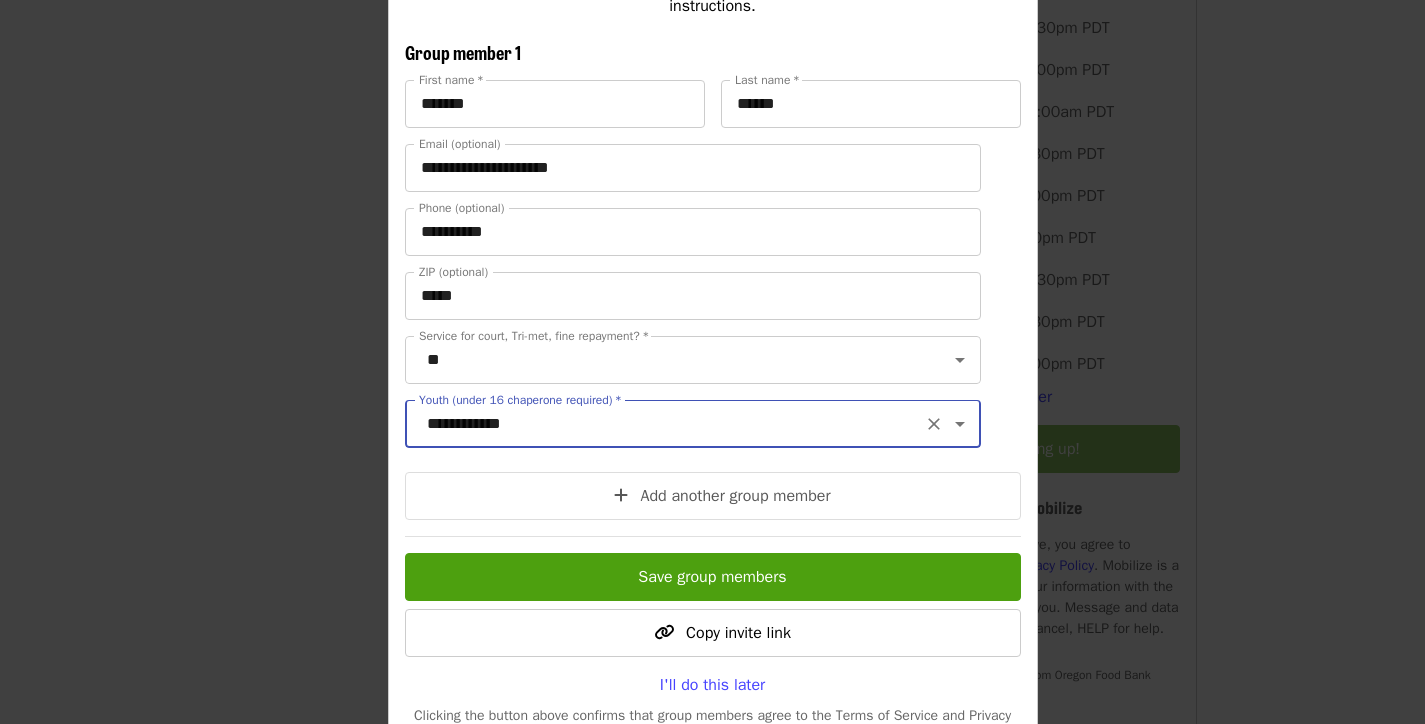 scroll, scrollTop: 469, scrollLeft: 0, axis: vertical 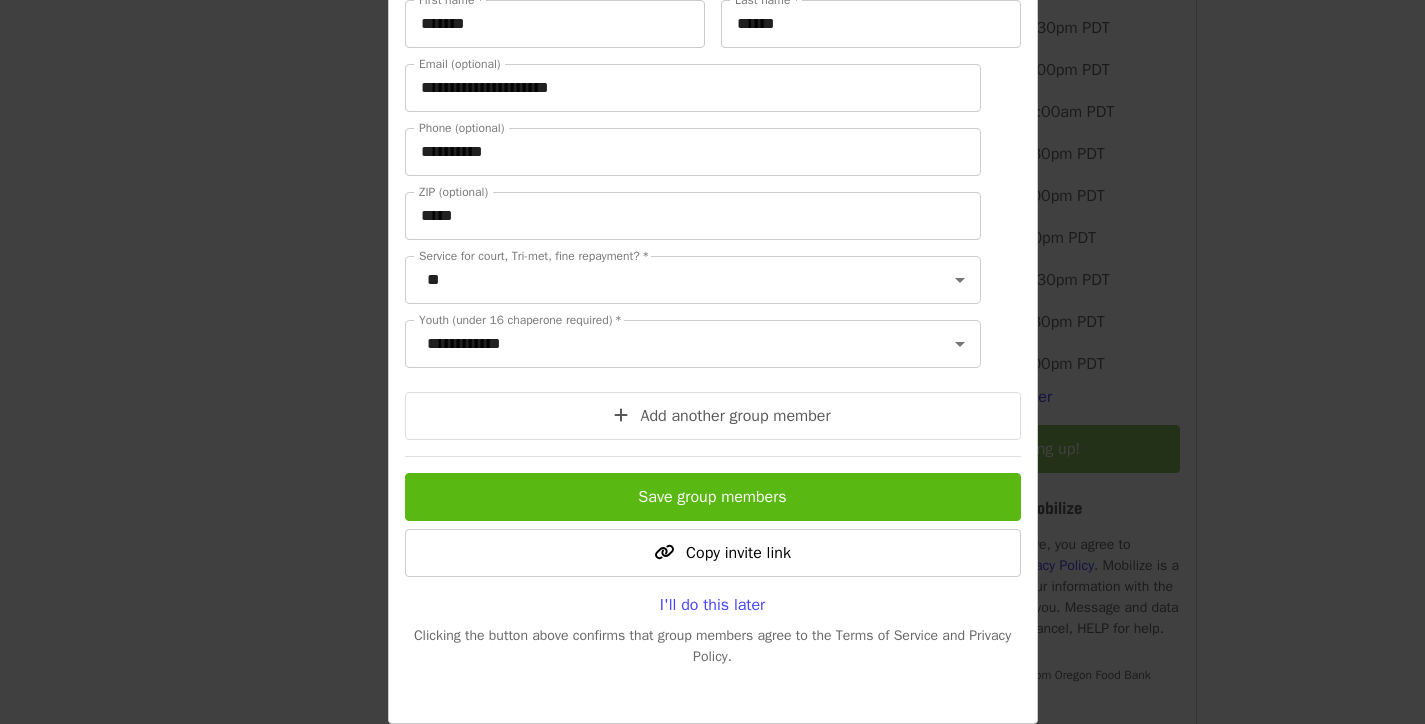 click on "Save group members" at bounding box center (712, 497) 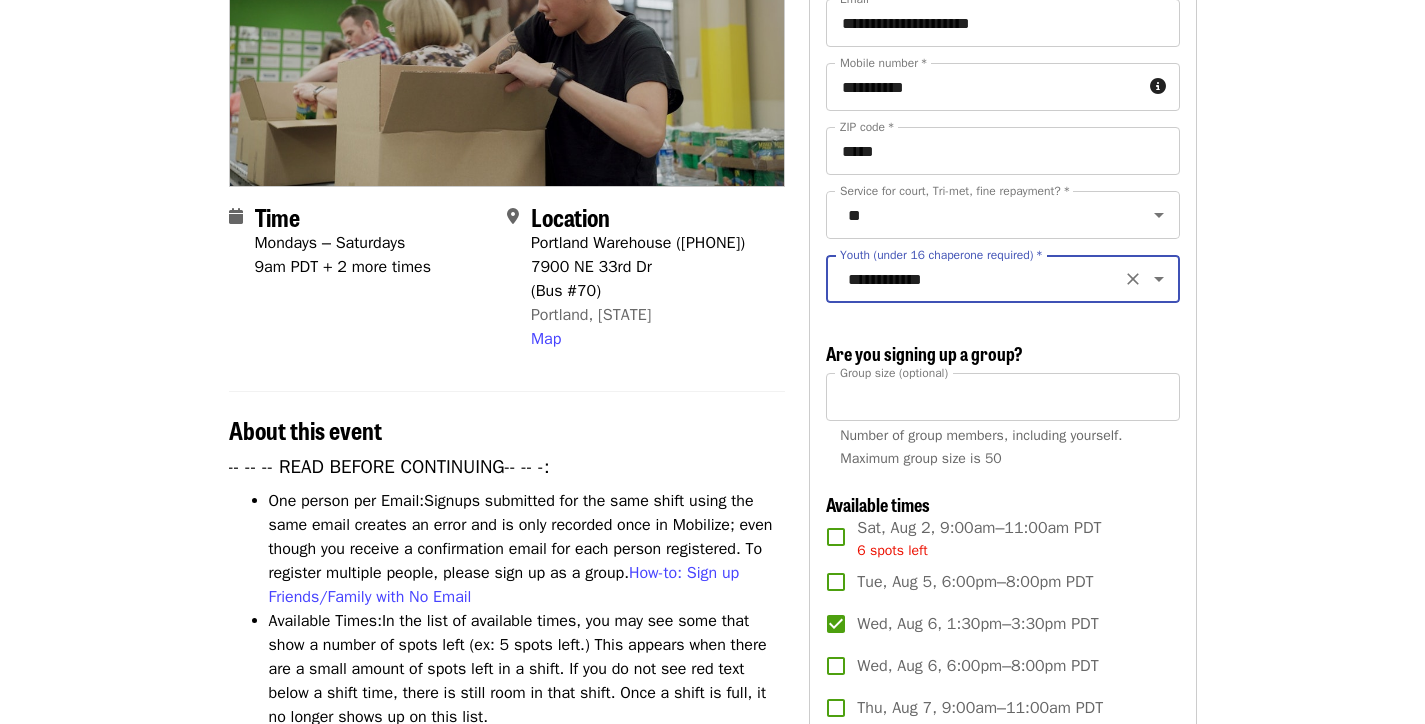 scroll, scrollTop: 157, scrollLeft: 0, axis: vertical 